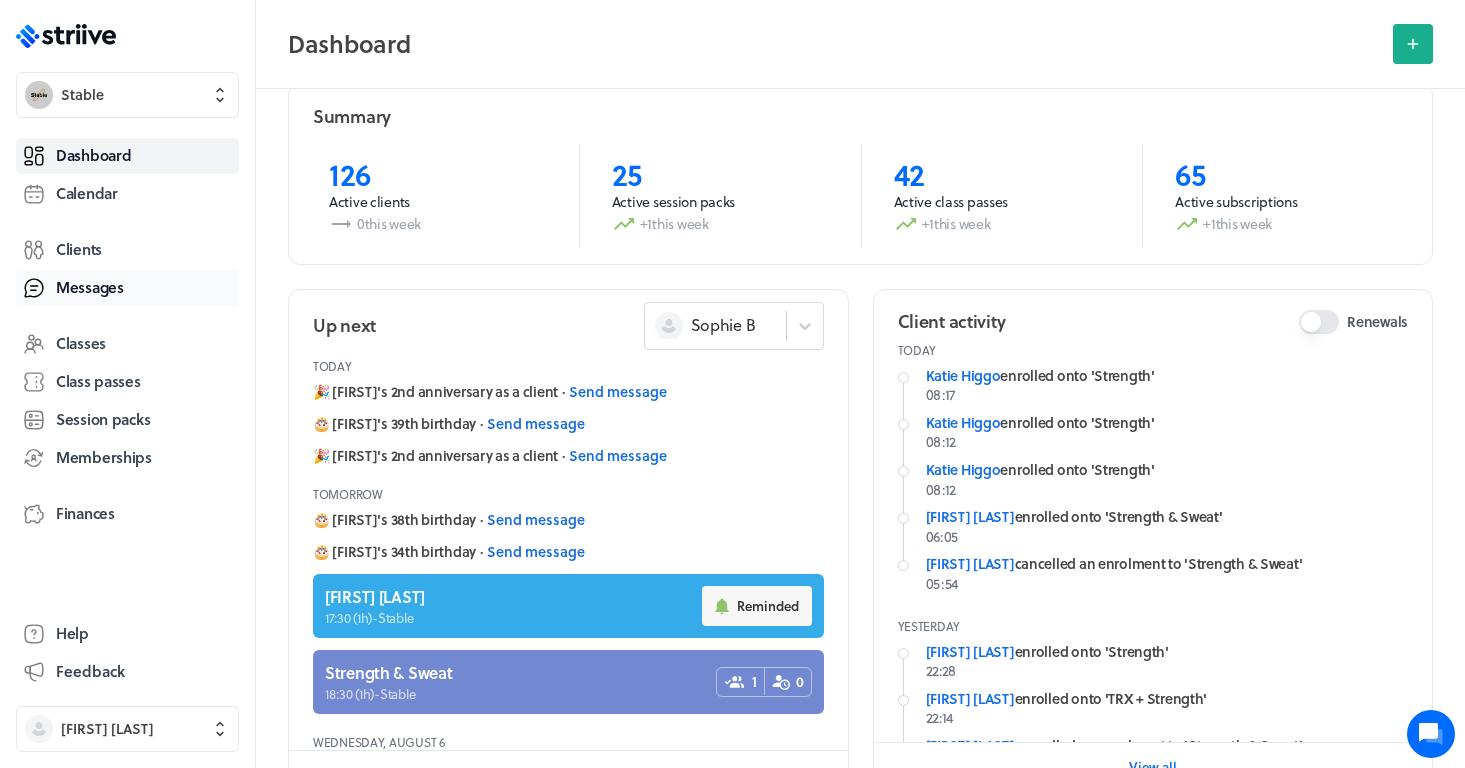 scroll, scrollTop: 0, scrollLeft: 0, axis: both 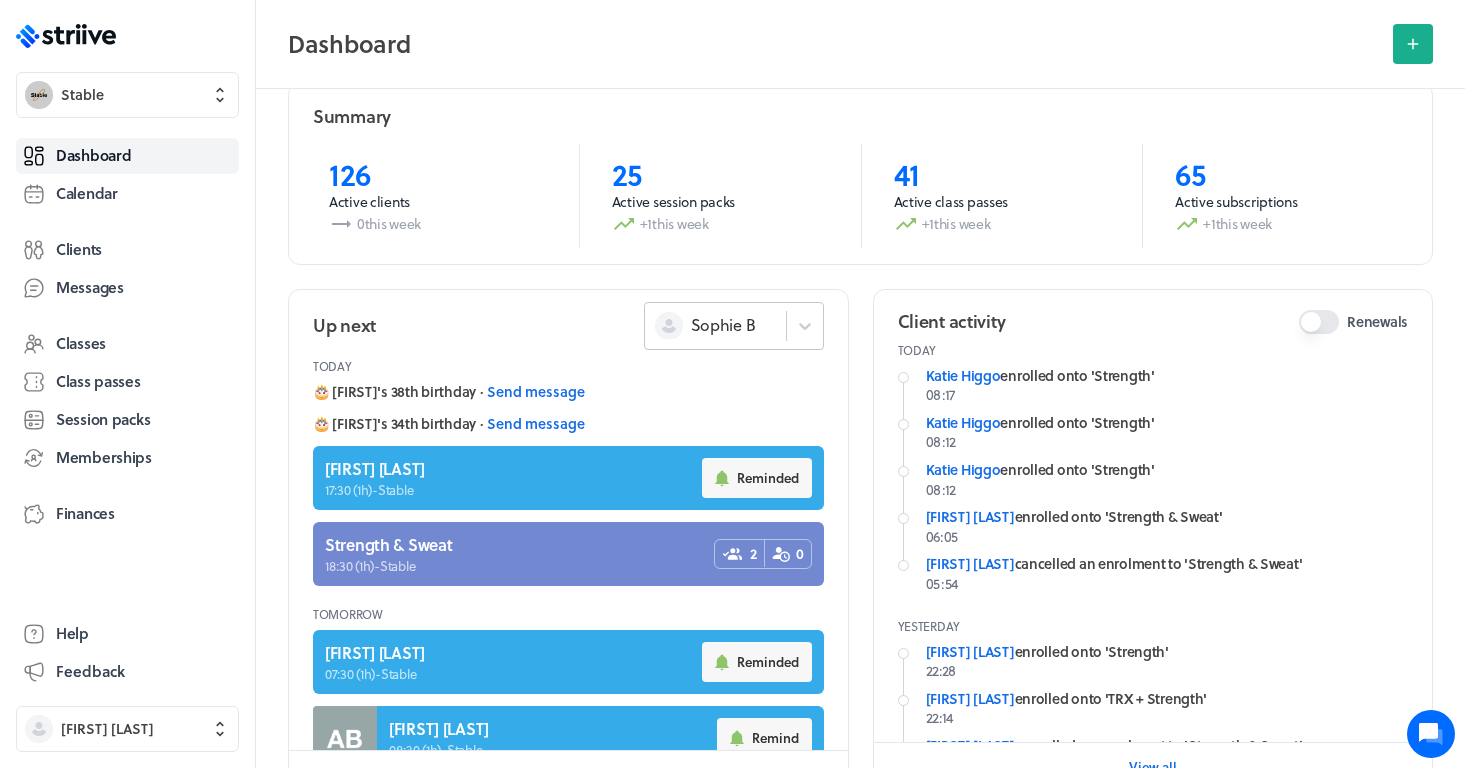 click on "Sophie B" at bounding box center [715, 325] 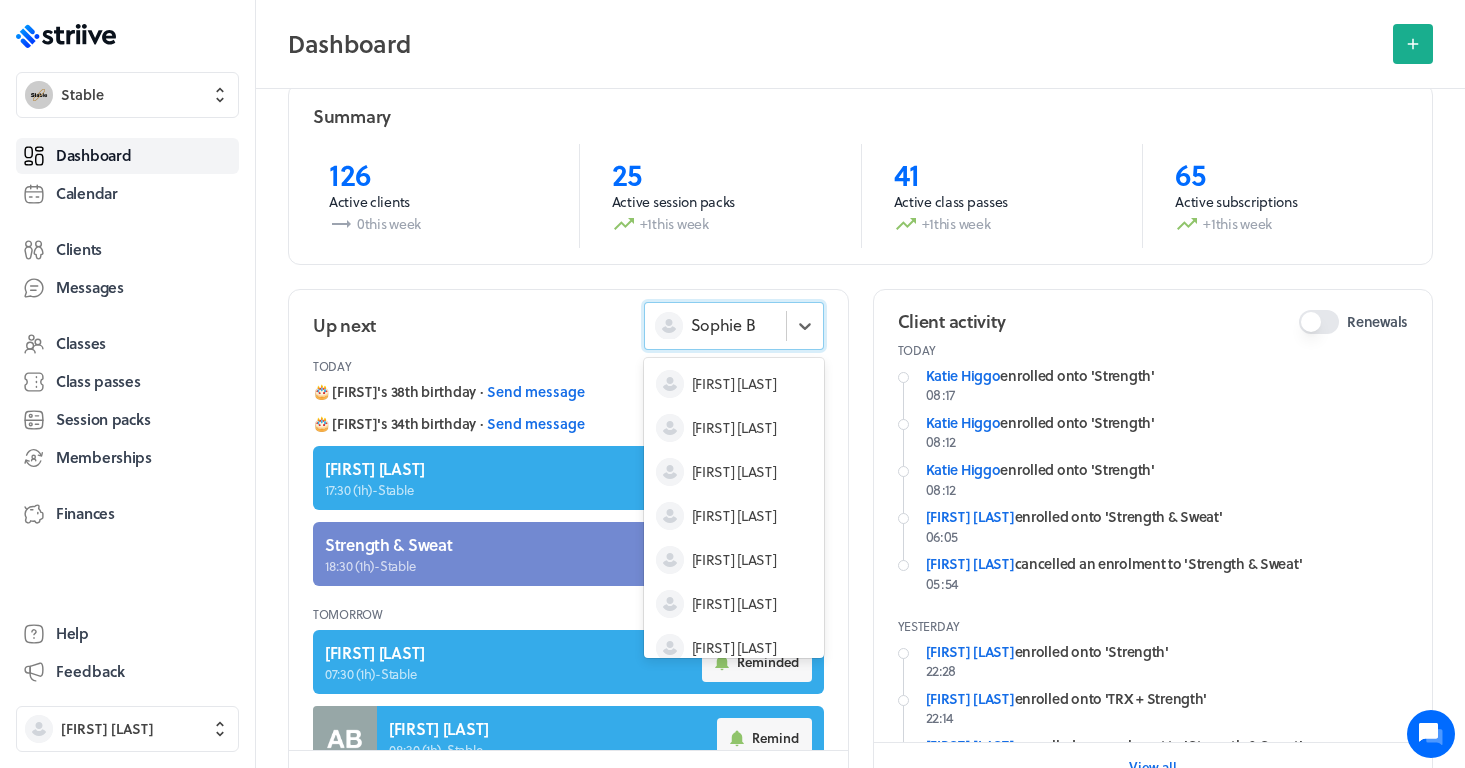 scroll, scrollTop: 60, scrollLeft: 0, axis: vertical 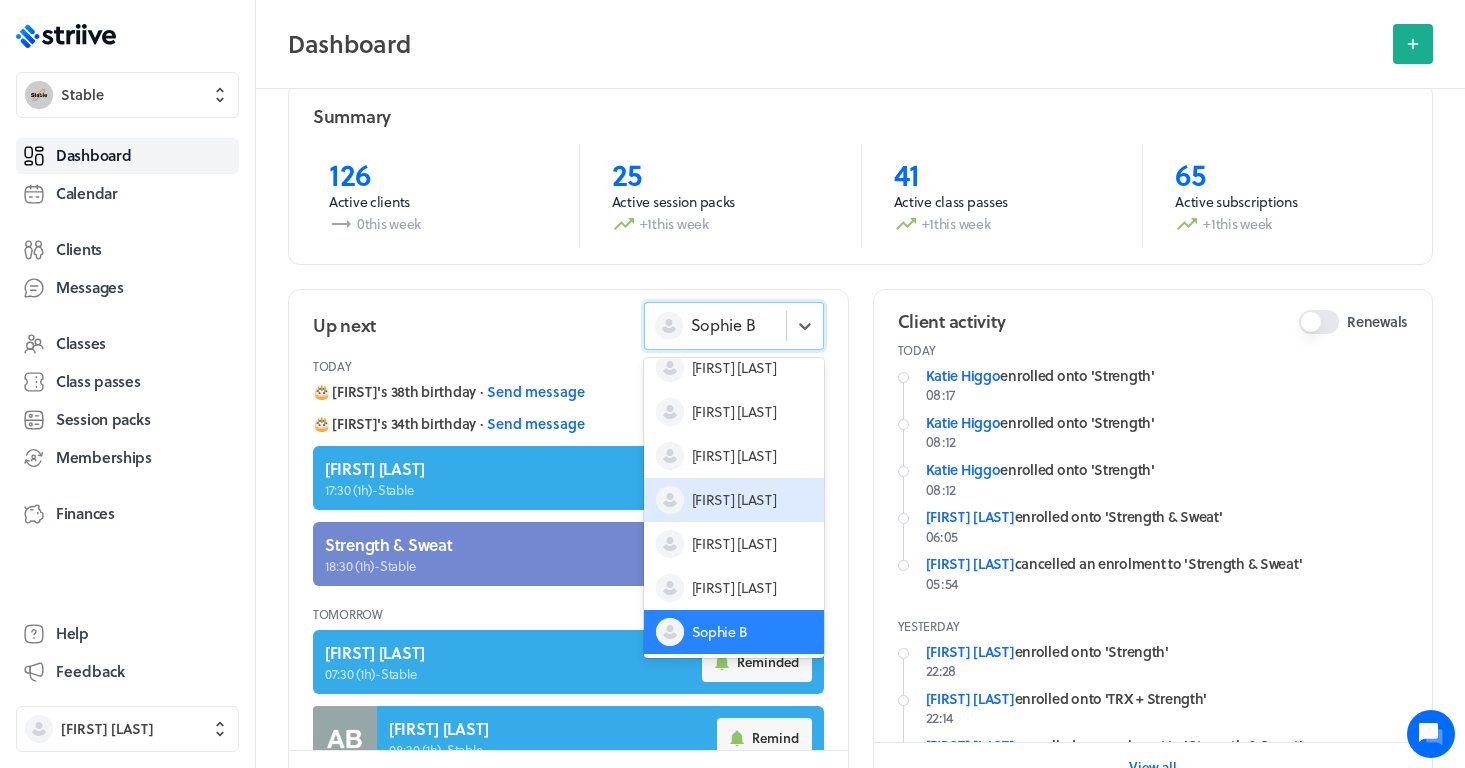 click on "[FIRST] [LAST]" at bounding box center [734, 500] 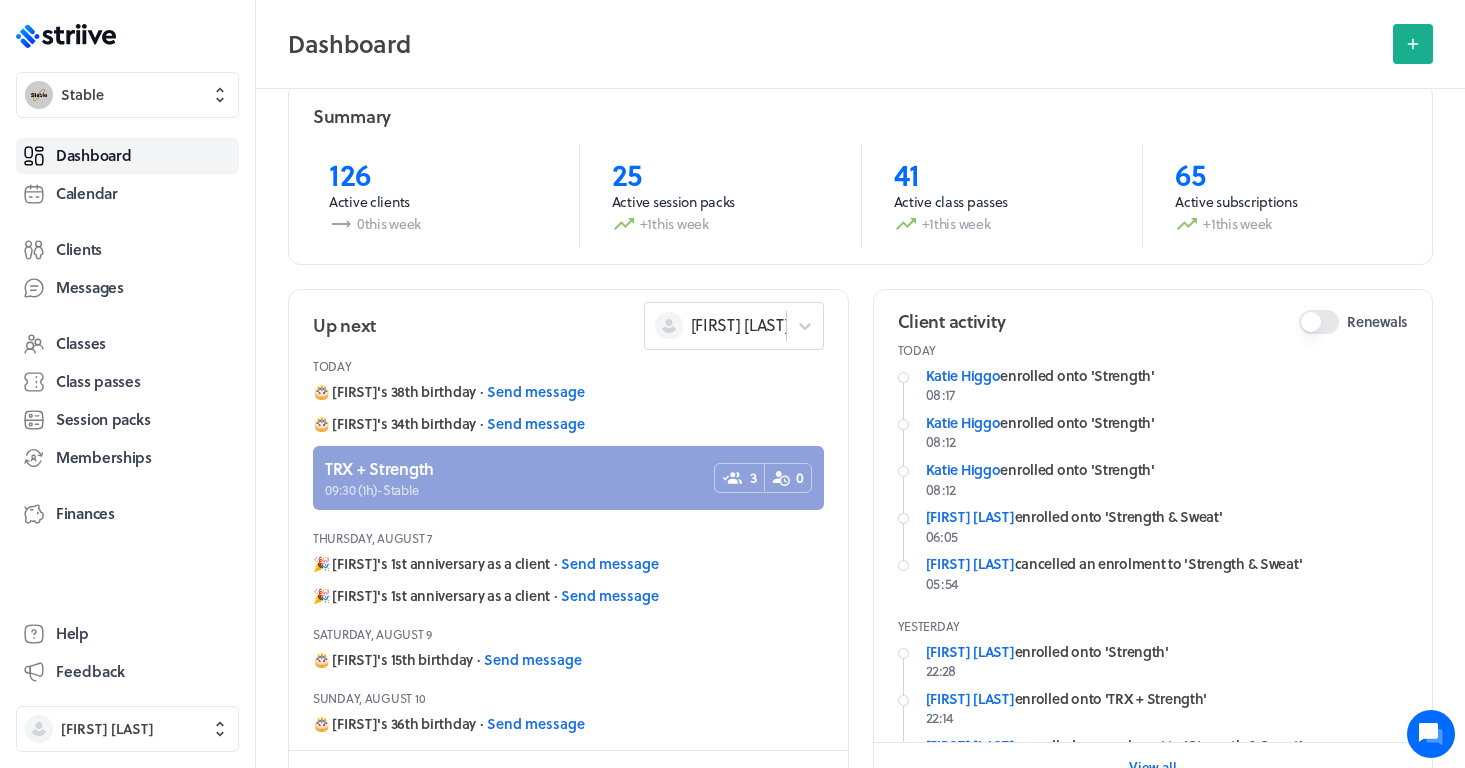 click at bounding box center [568, 478] 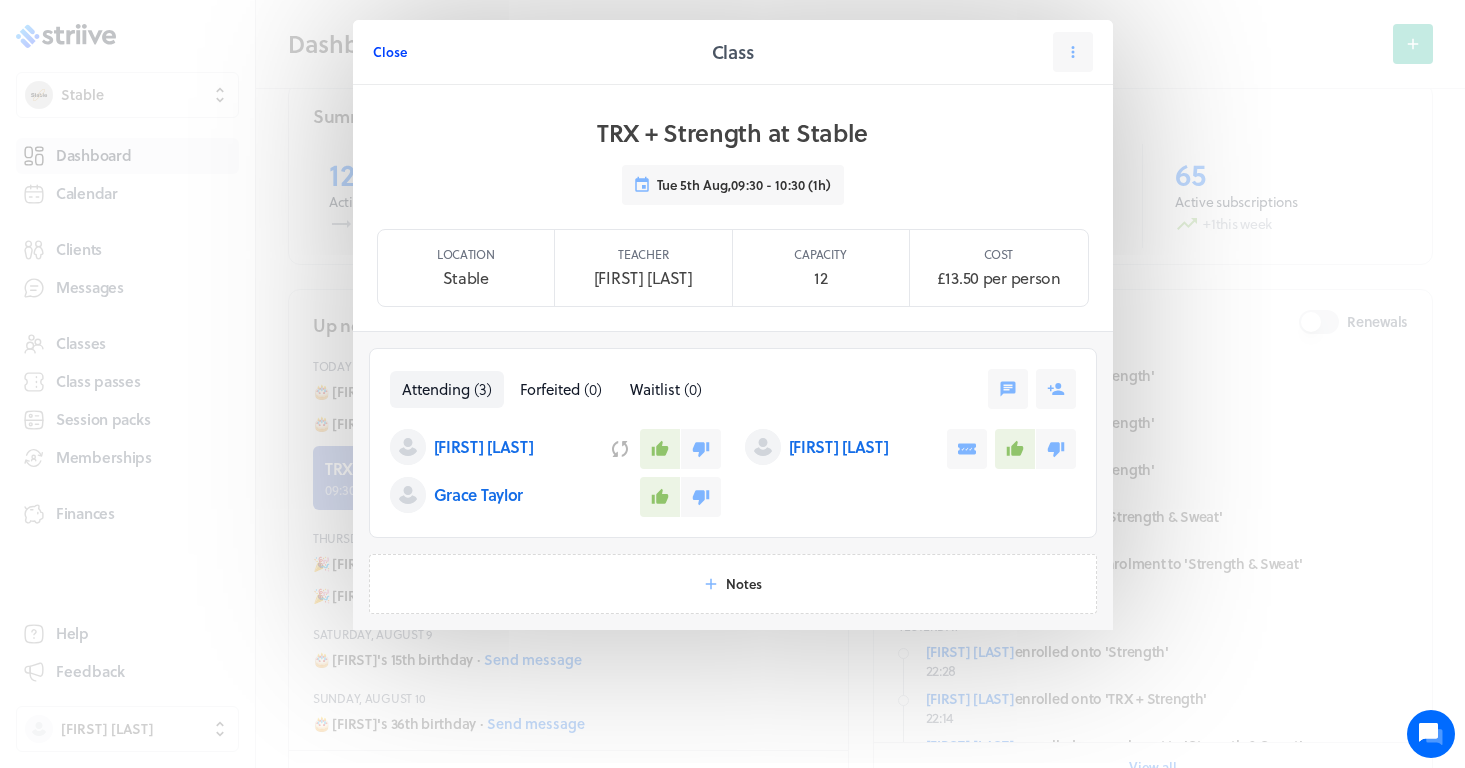 click on "Close" at bounding box center [390, 52] 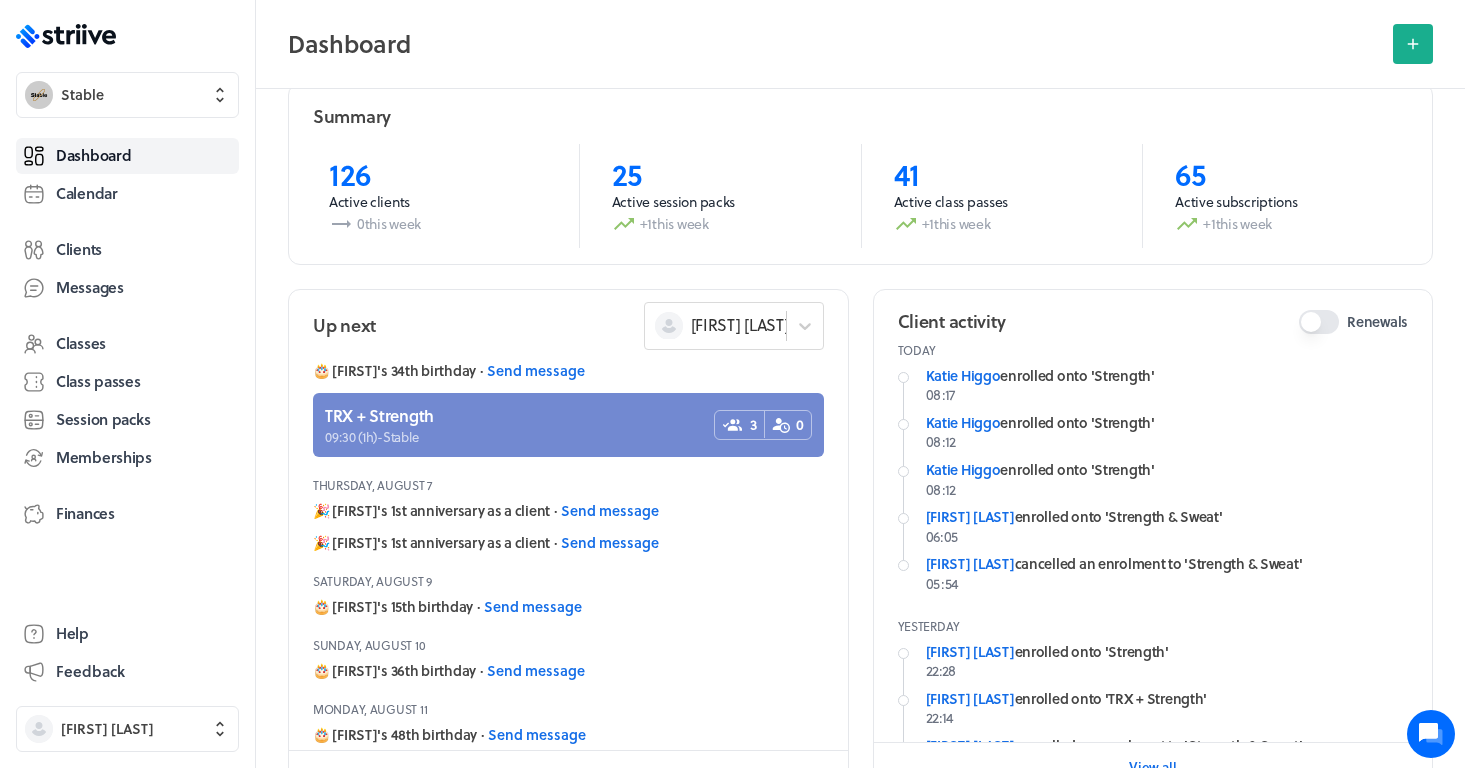 scroll, scrollTop: 59, scrollLeft: 0, axis: vertical 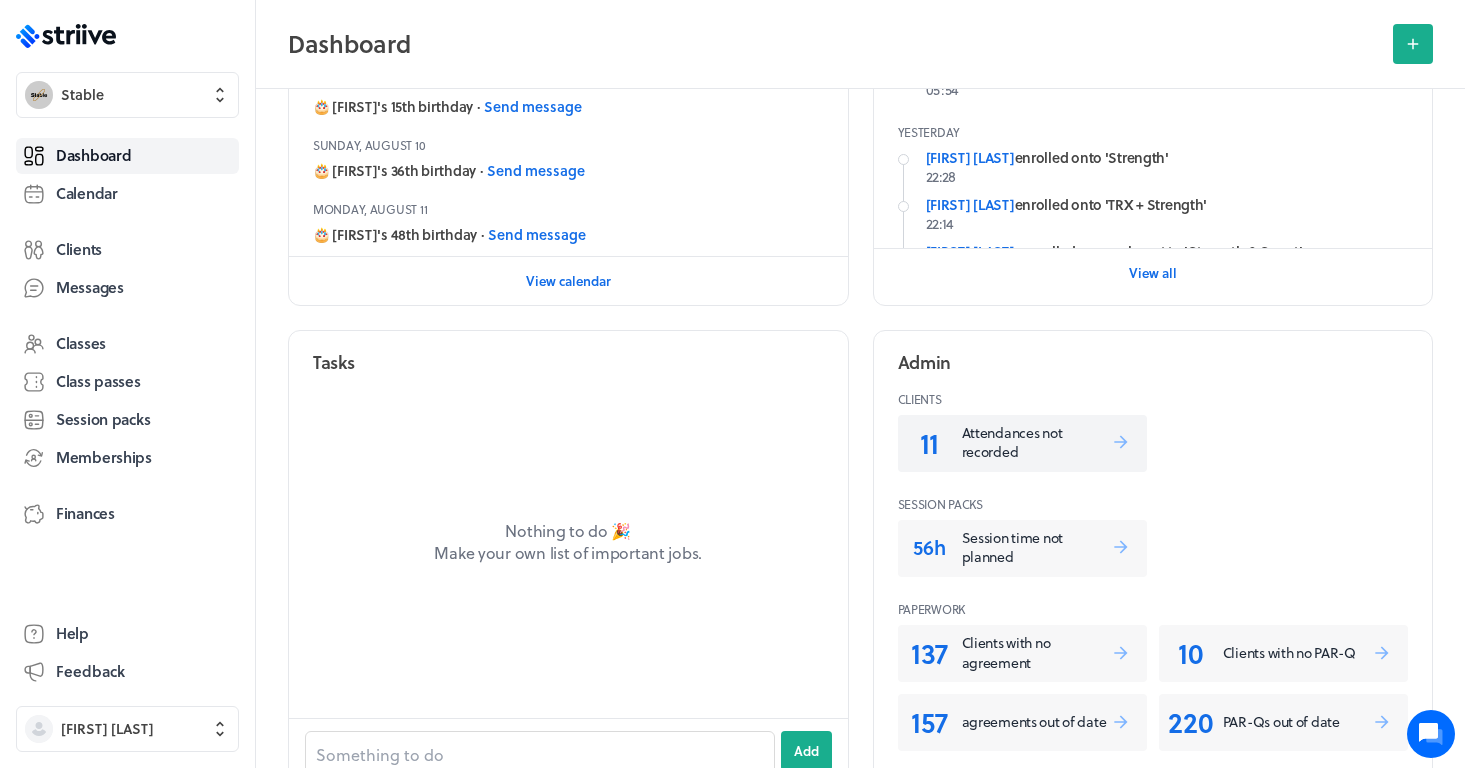 click on "Attendances not recorded" at bounding box center [1036, 442] 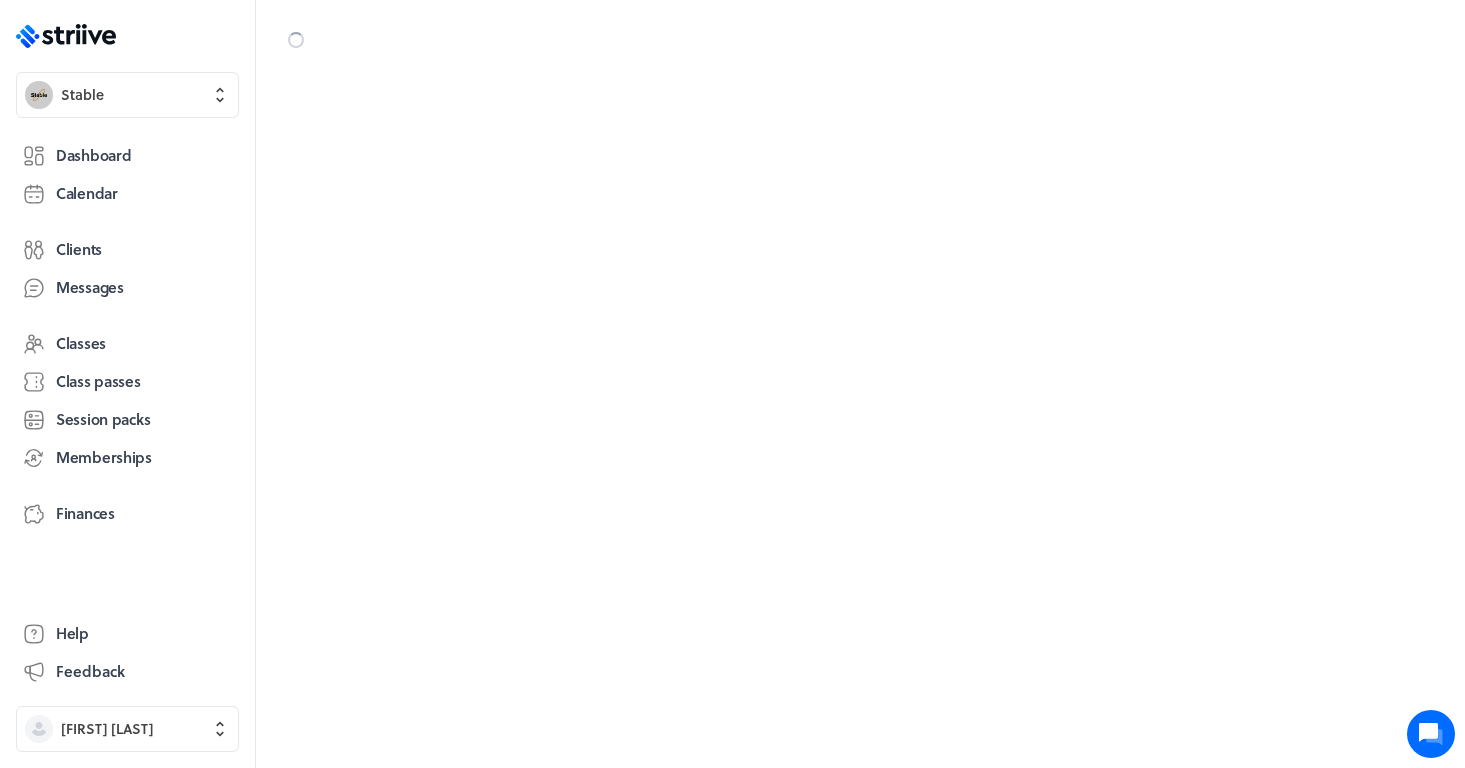scroll, scrollTop: 0, scrollLeft: 0, axis: both 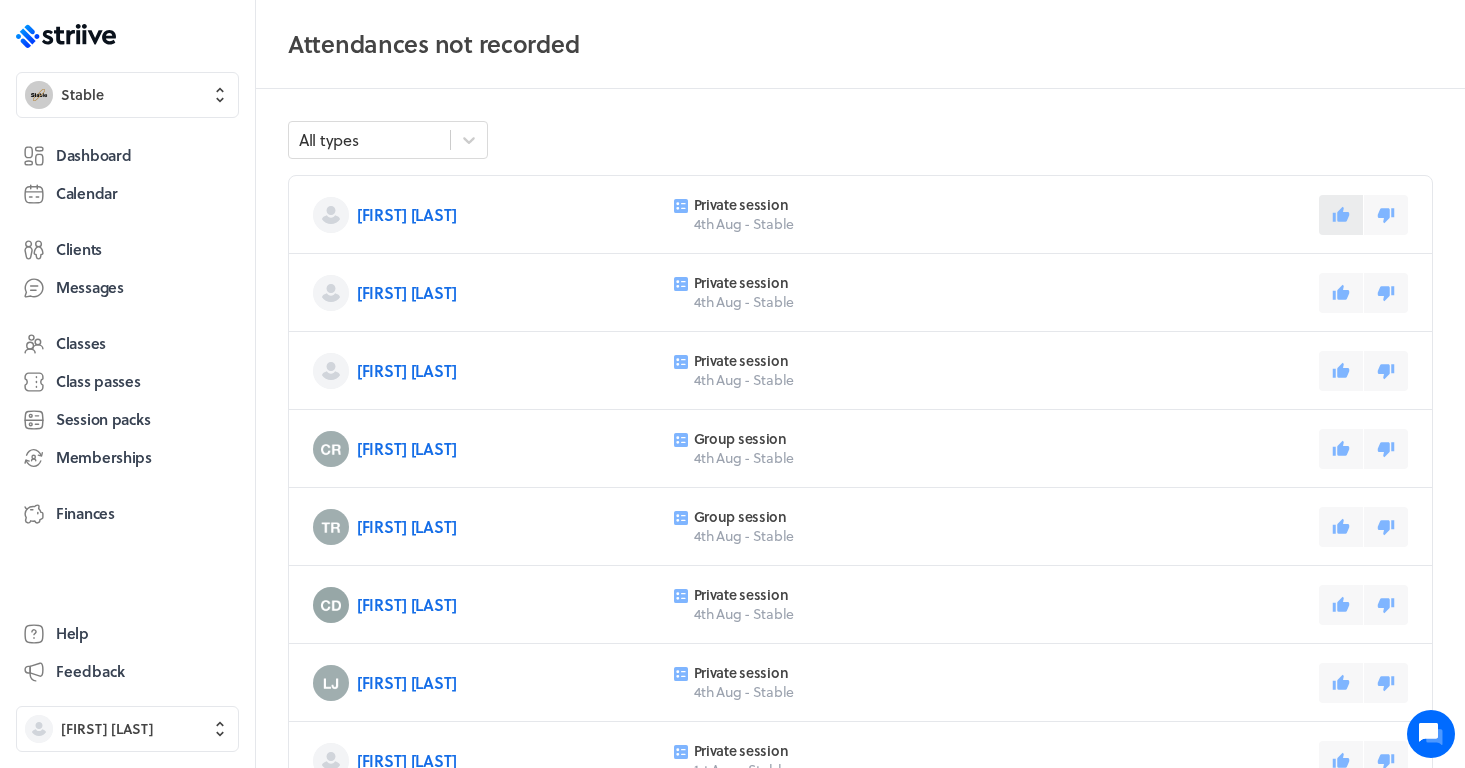 click 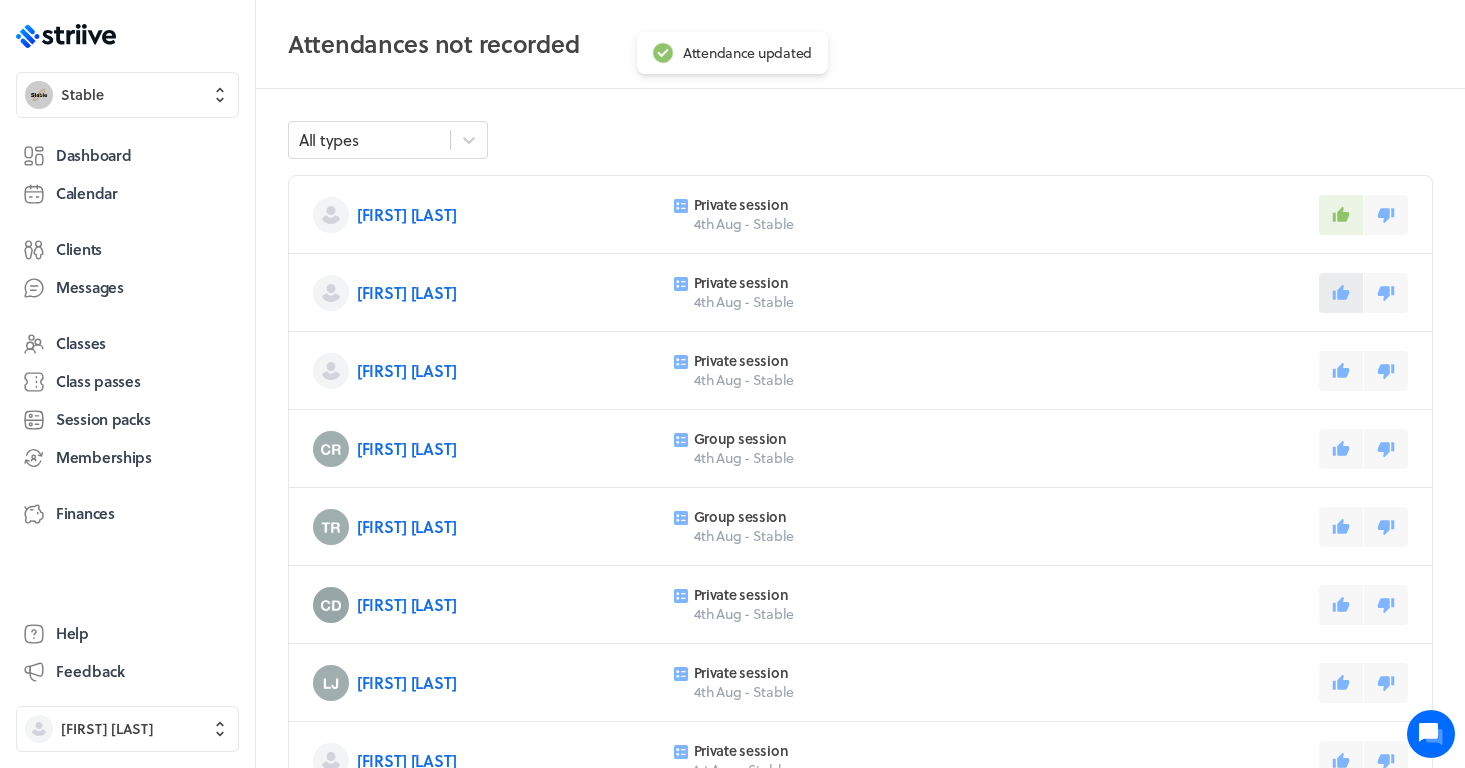 click 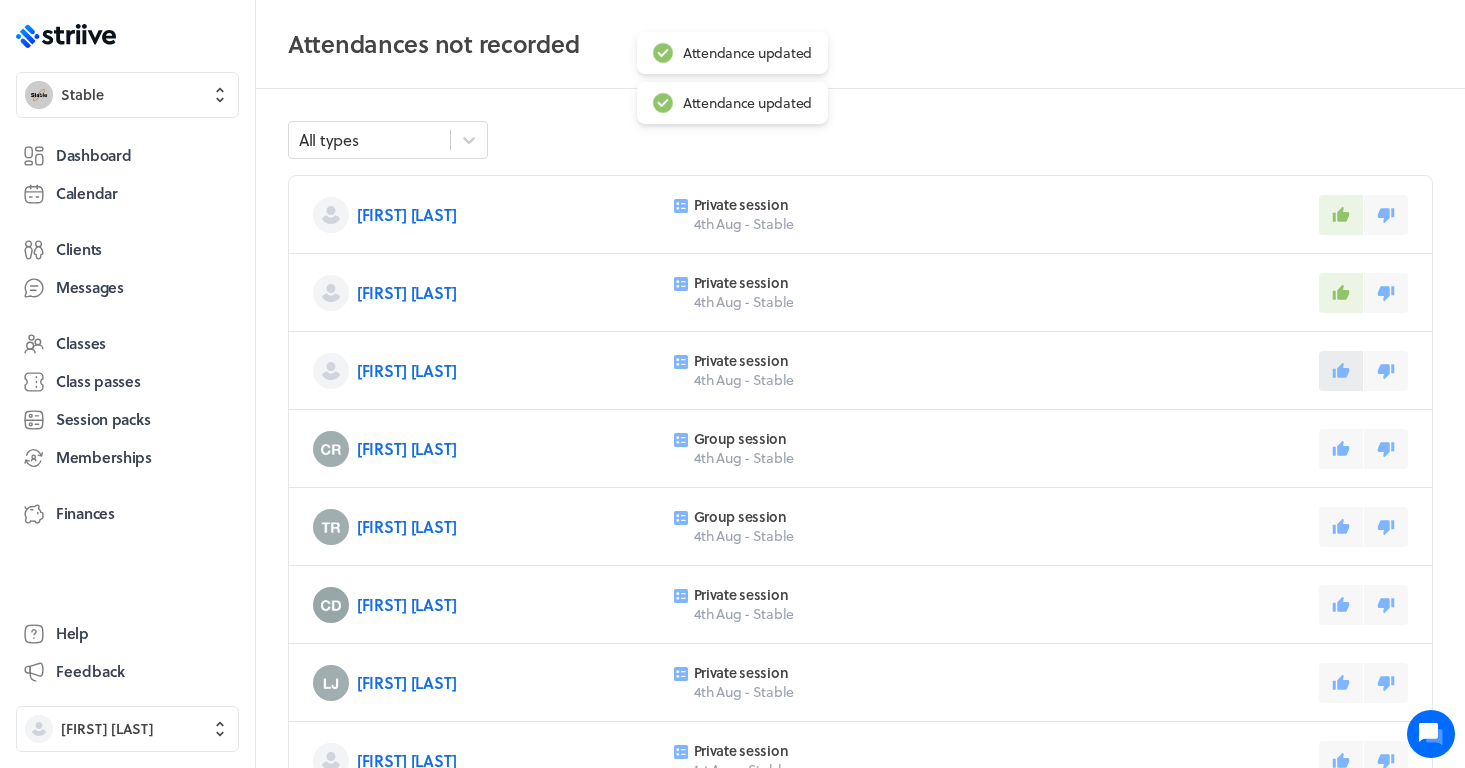 click 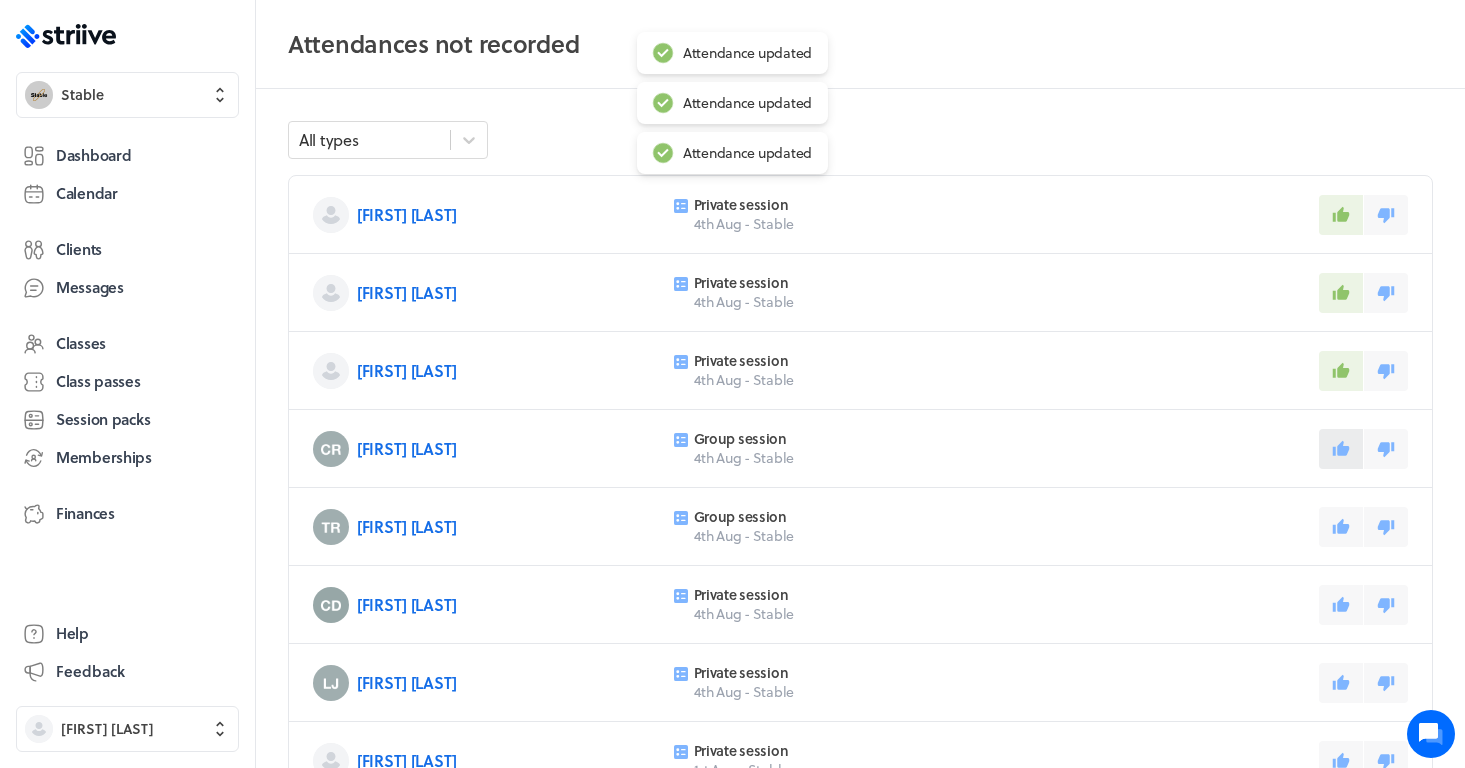 click 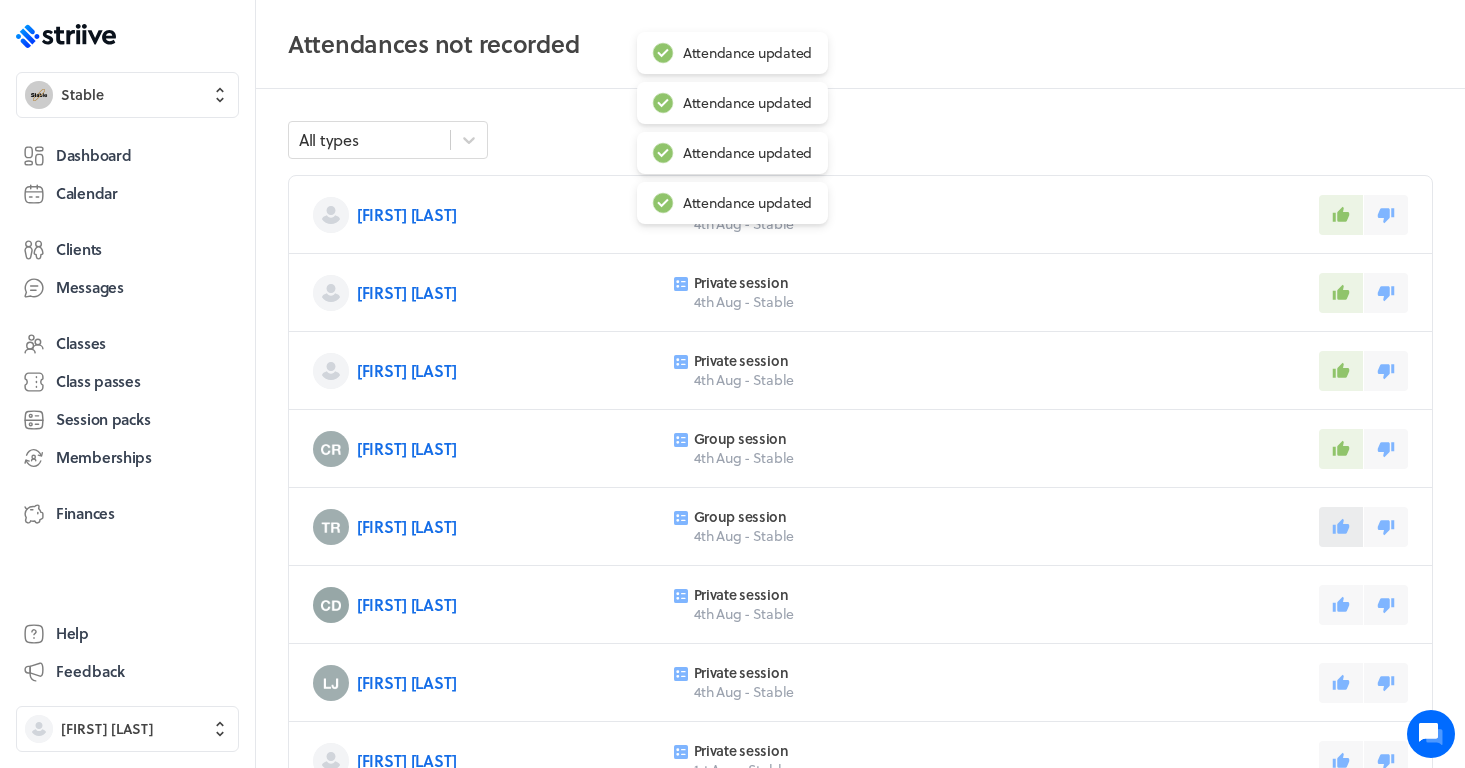 click at bounding box center [1341, 527] 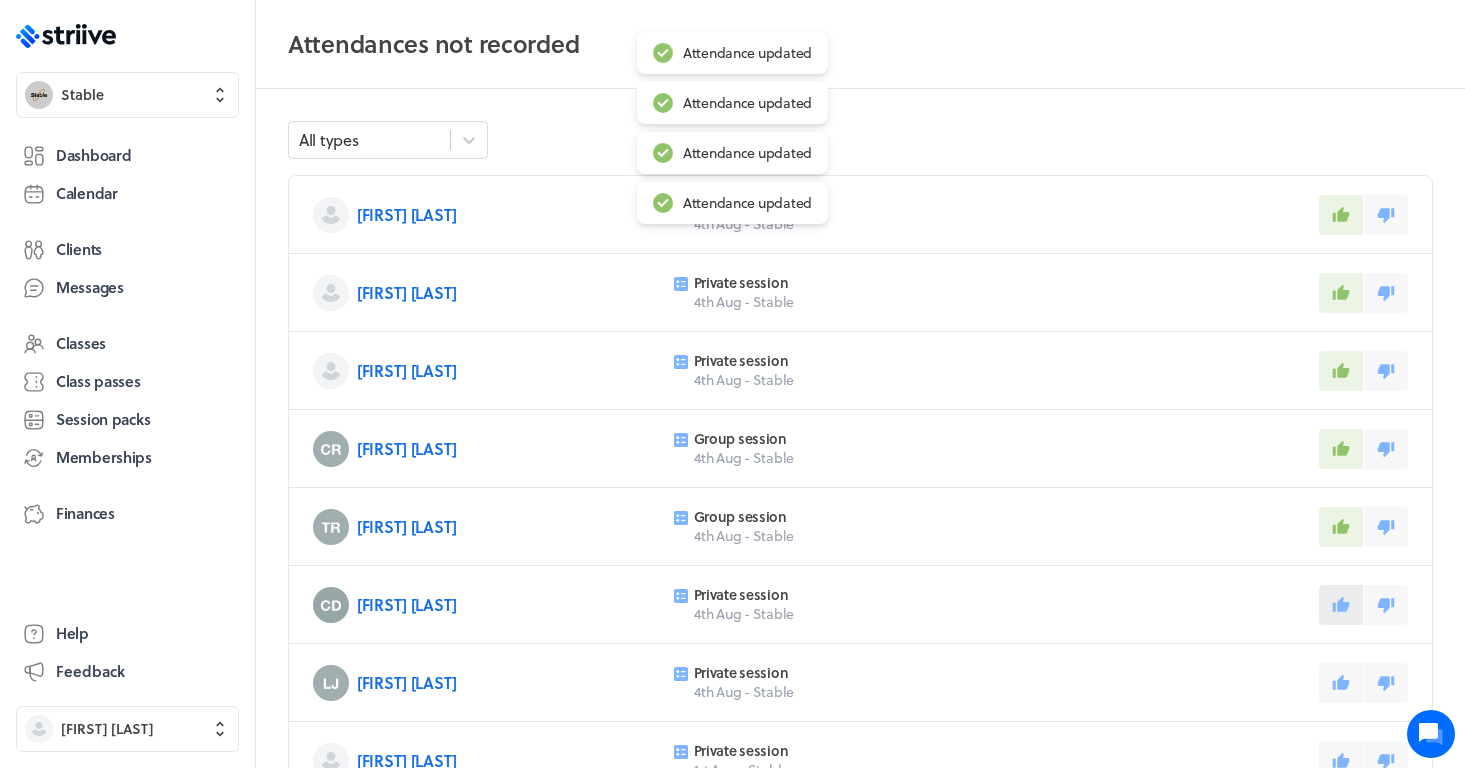 click 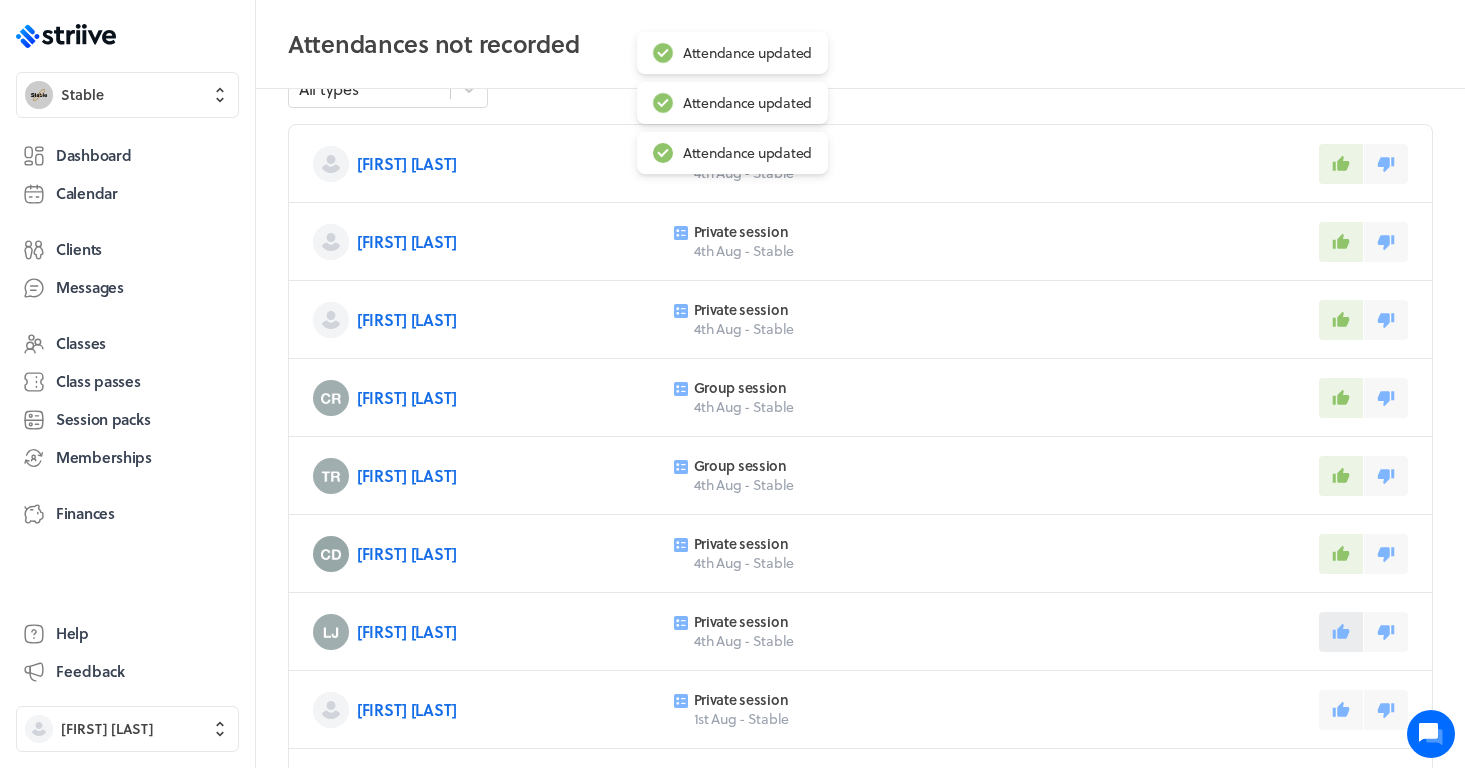 click at bounding box center [1341, 632] 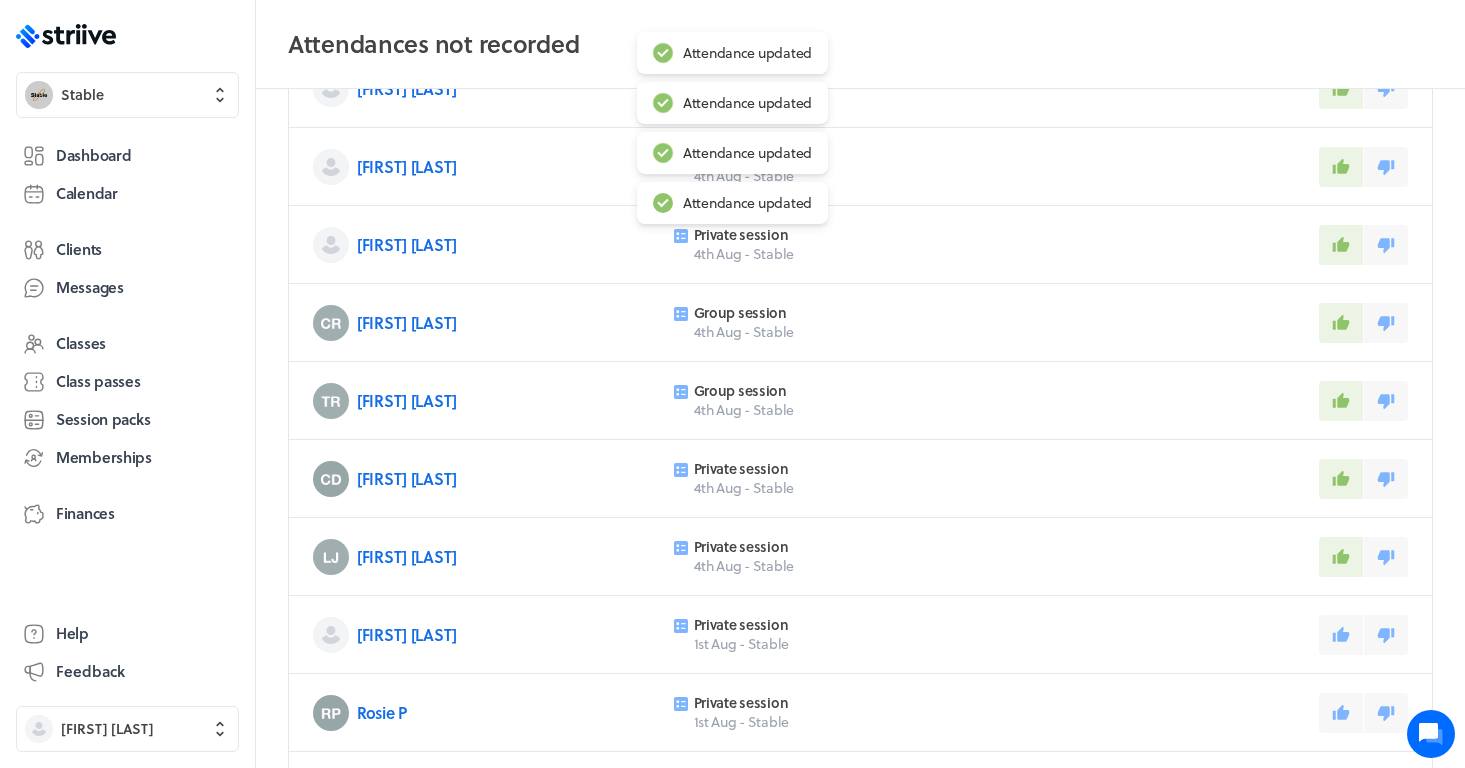 scroll, scrollTop: 144, scrollLeft: 0, axis: vertical 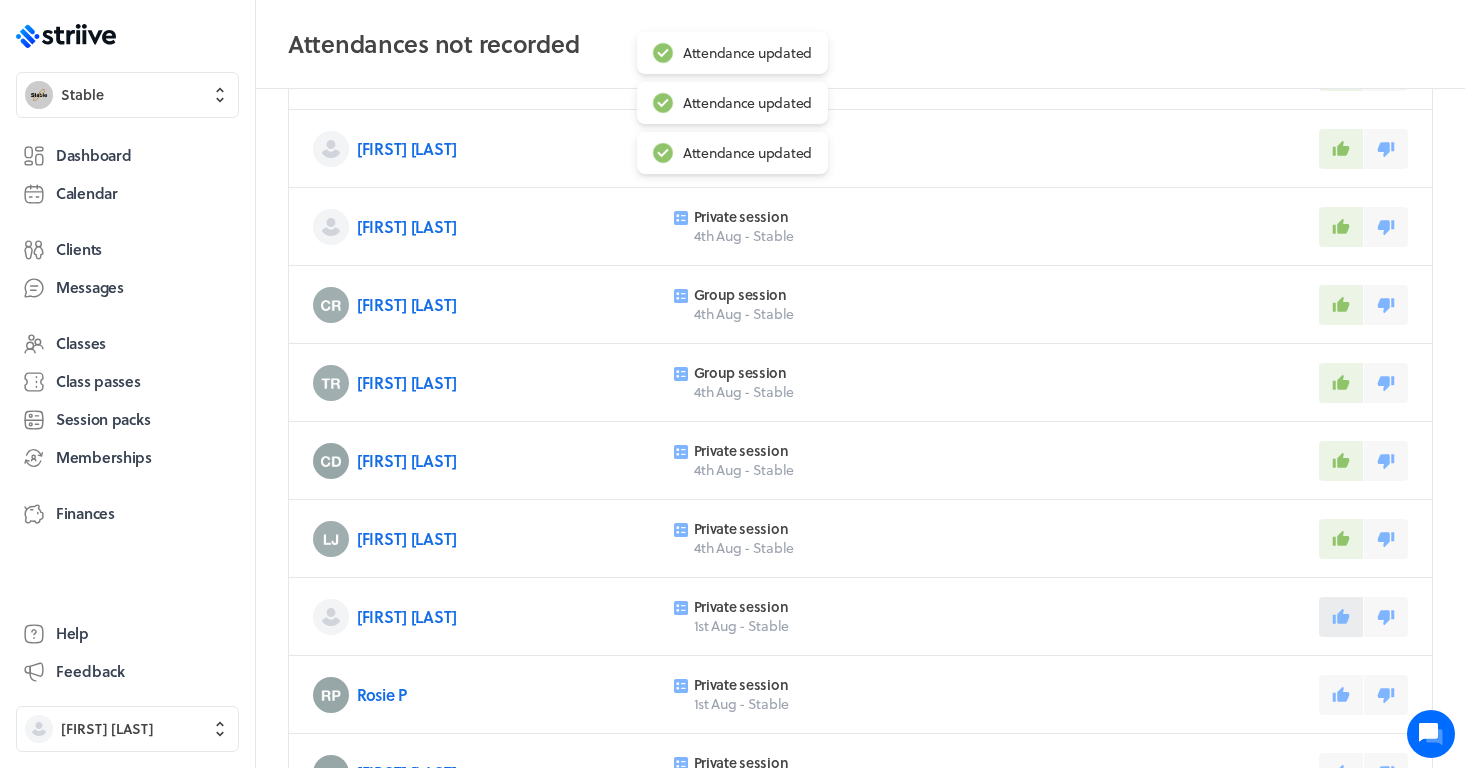 click 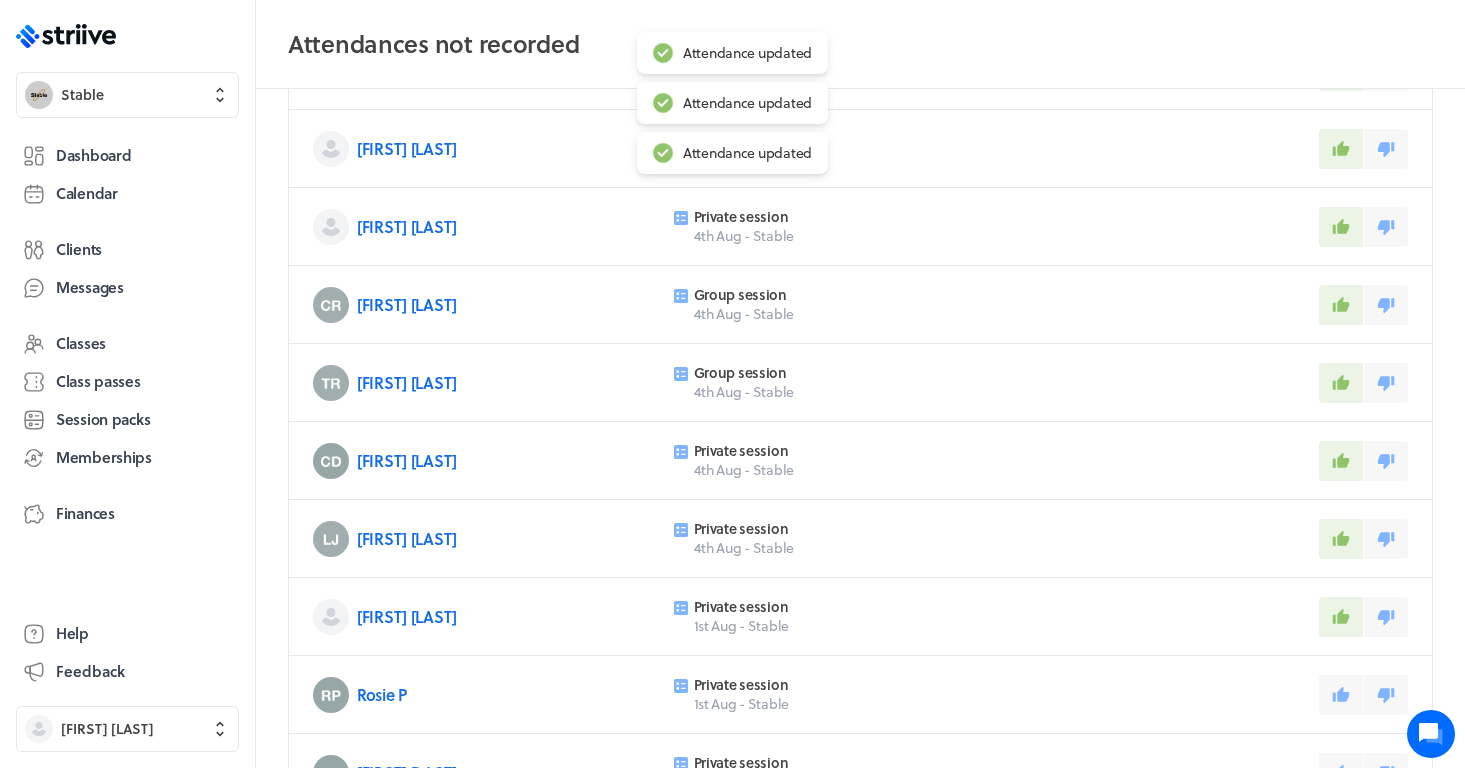 scroll, scrollTop: 193, scrollLeft: 0, axis: vertical 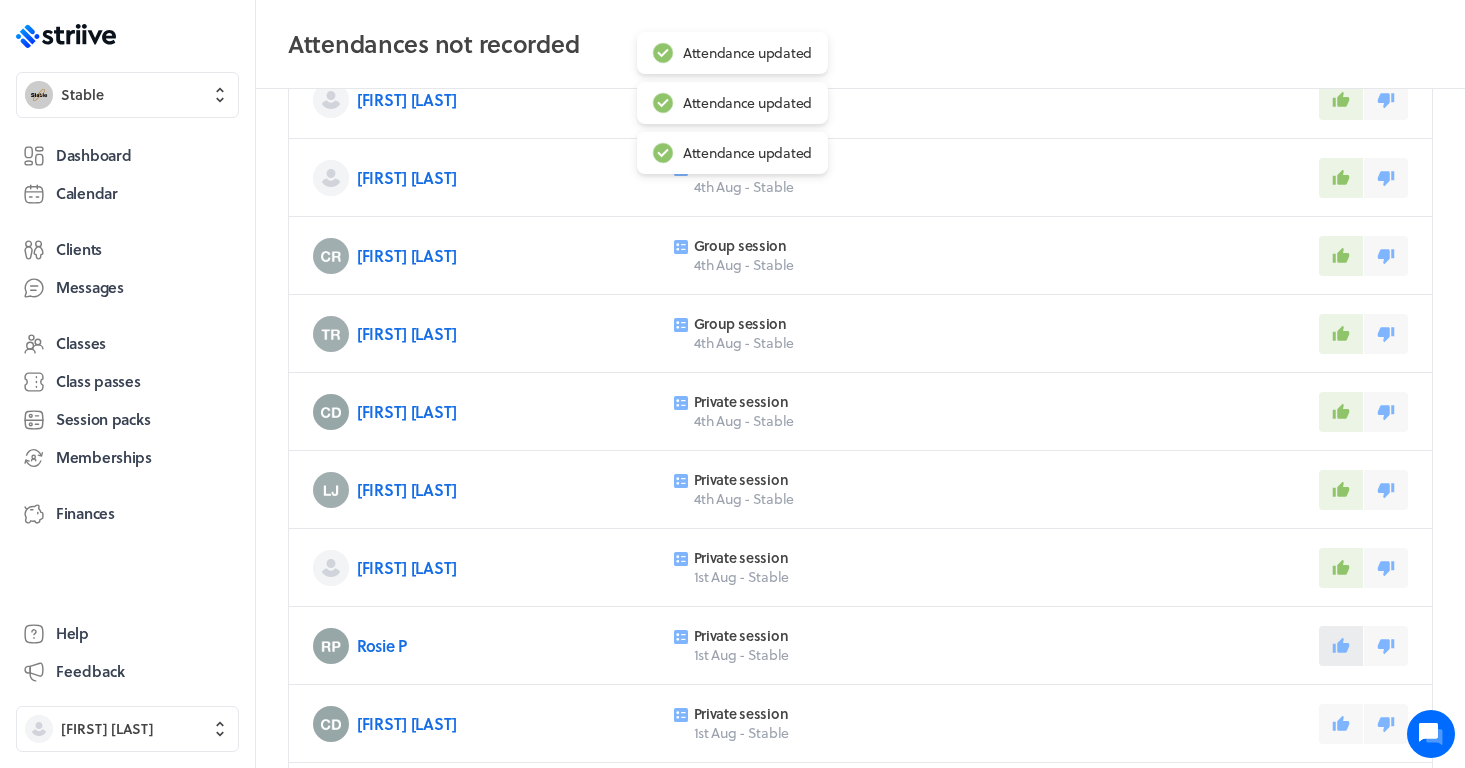 click 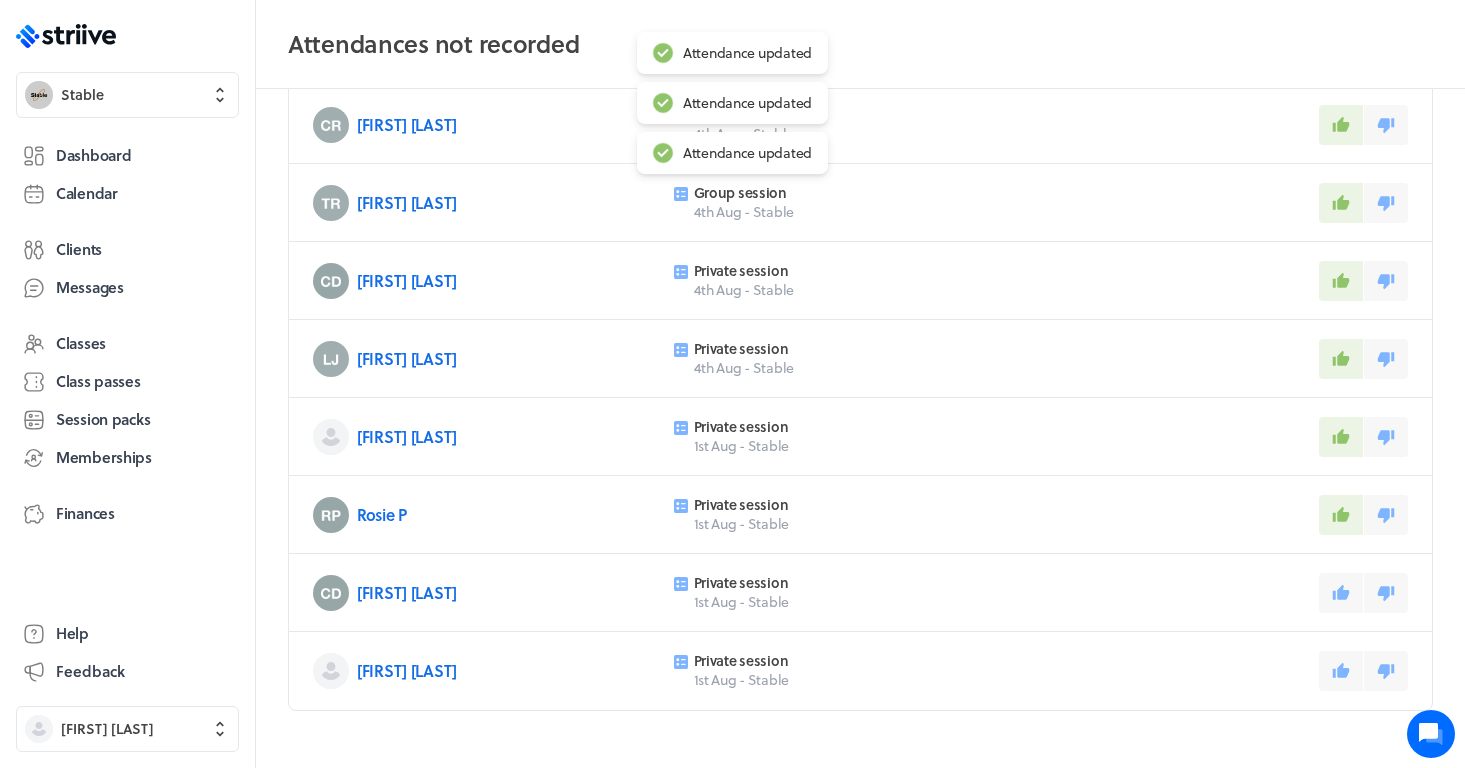 scroll, scrollTop: 351, scrollLeft: 0, axis: vertical 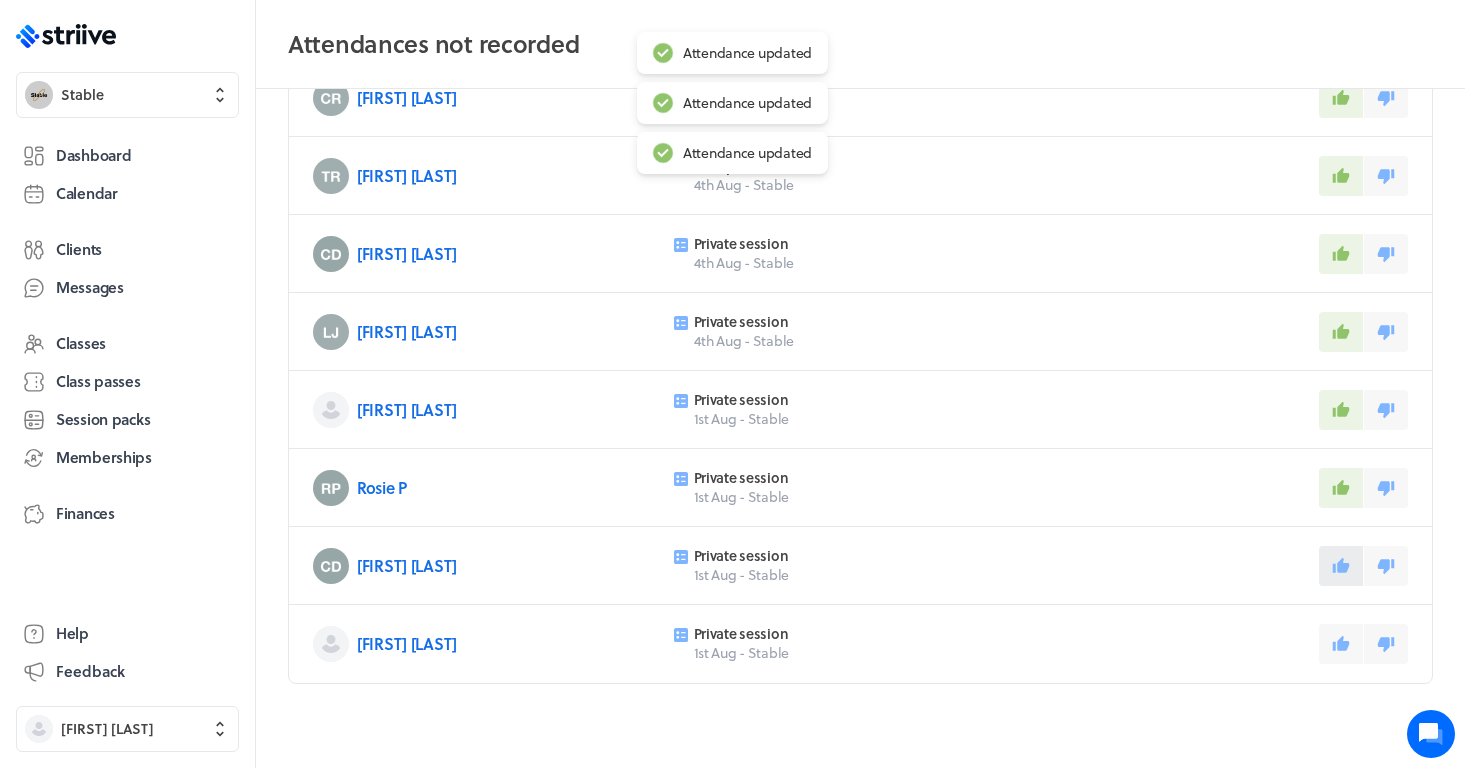 click 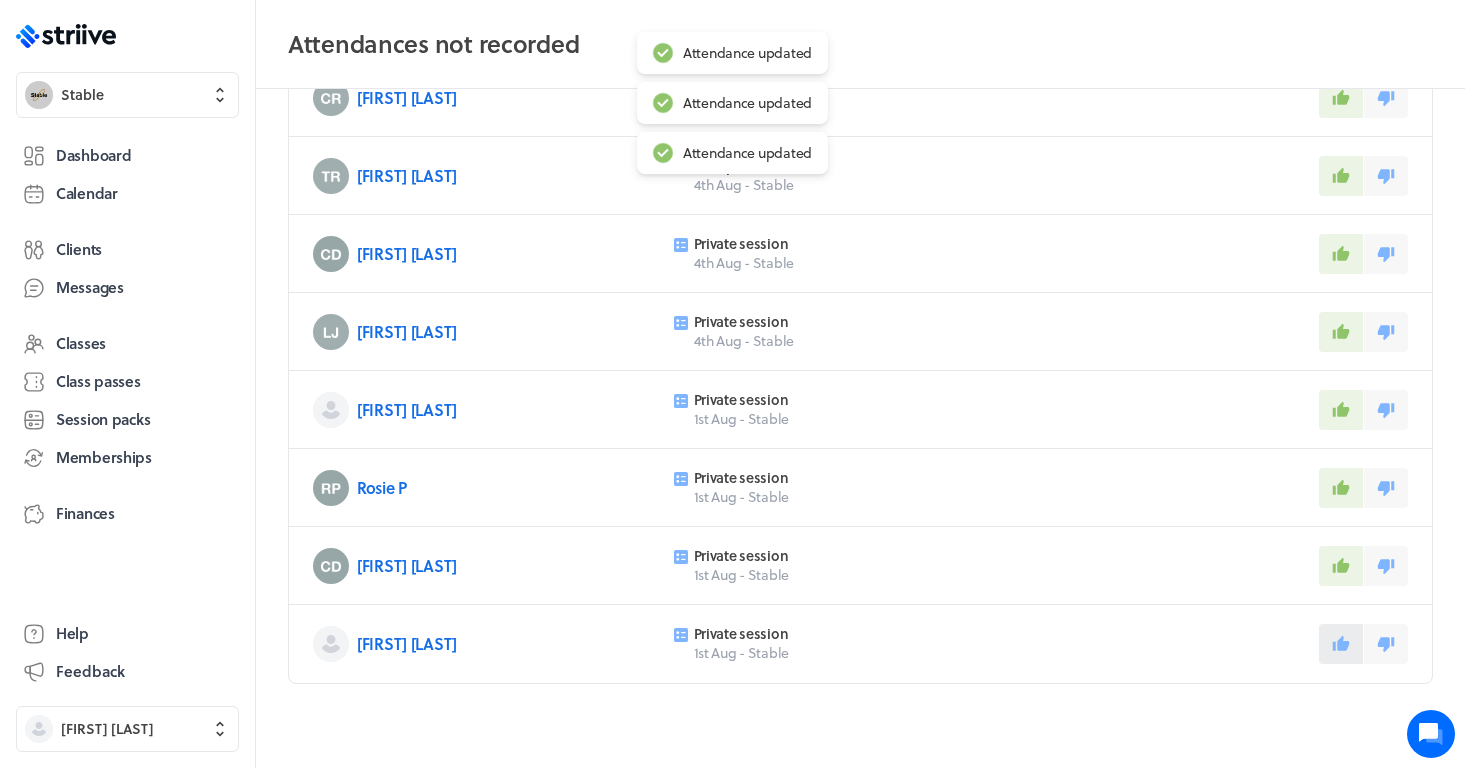 click 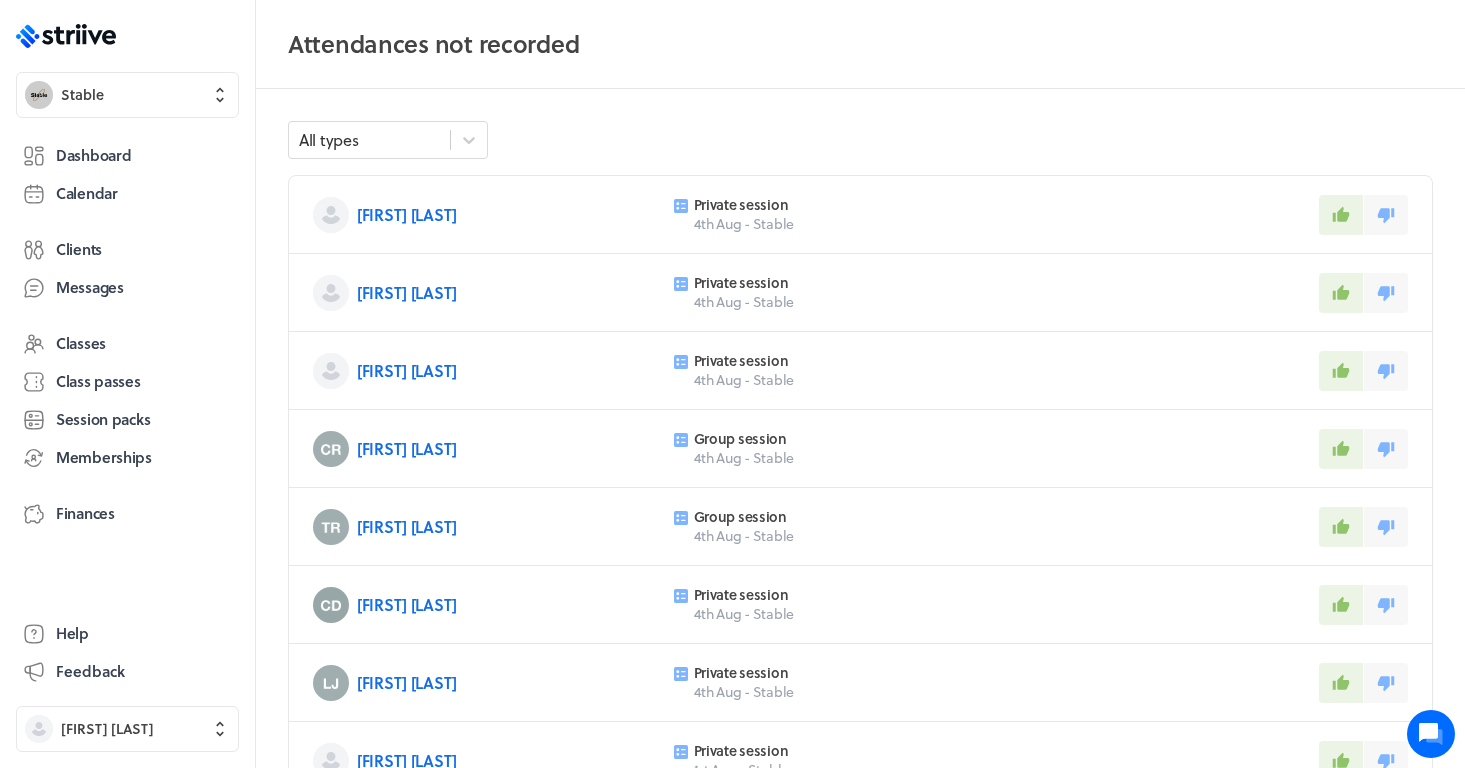 scroll, scrollTop: 0, scrollLeft: 0, axis: both 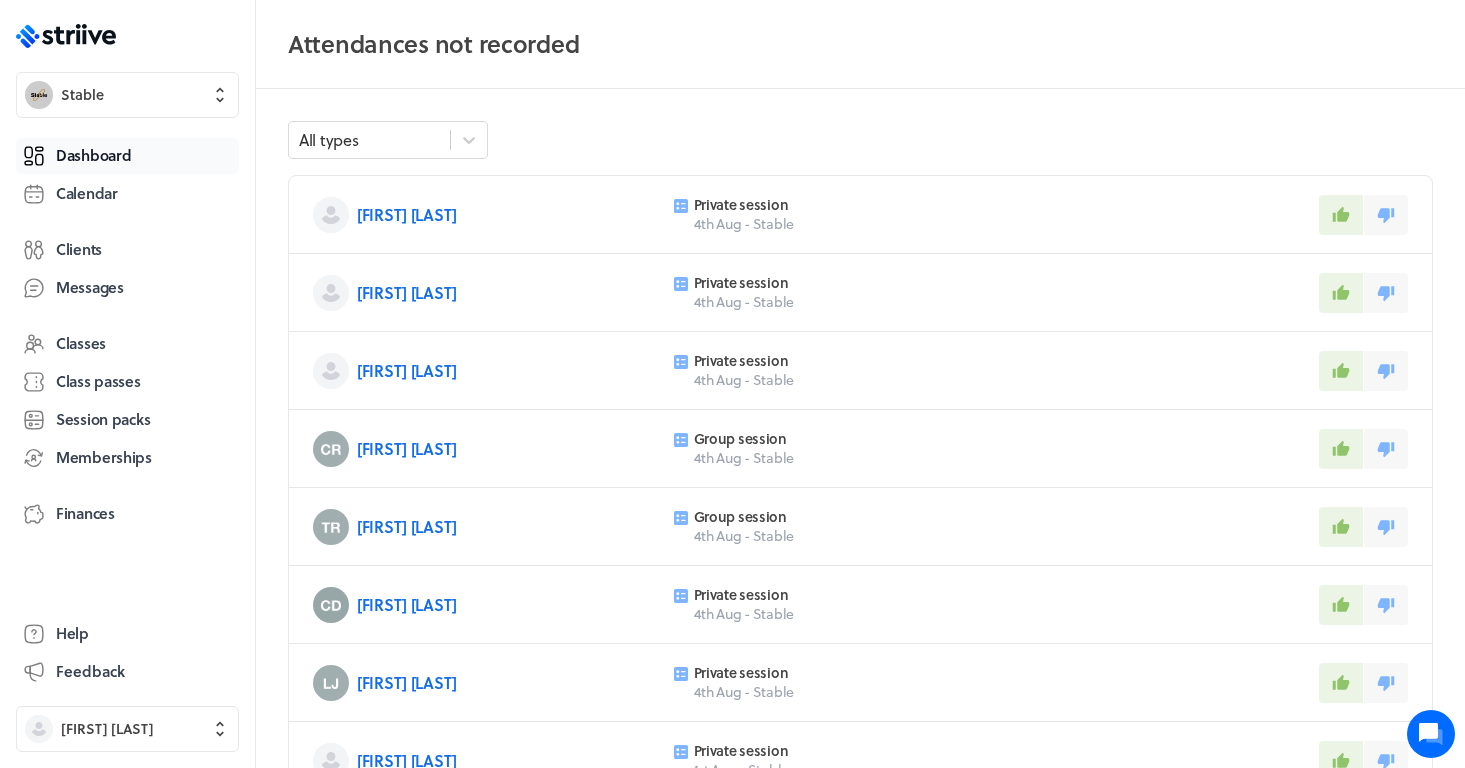click on "Dashboard" at bounding box center (93, 155) 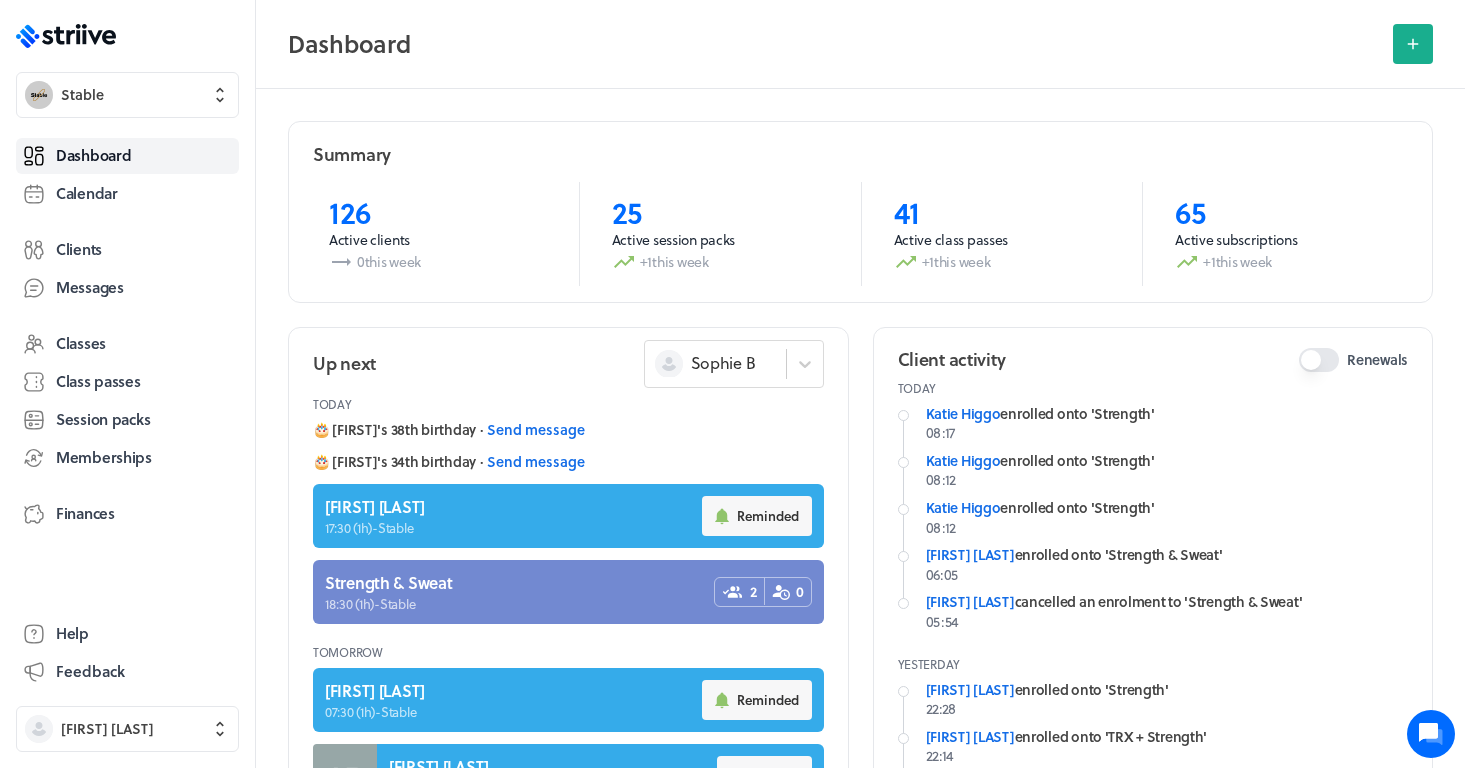 drag, startPoint x: 312, startPoint y: 150, endPoint x: 803, endPoint y: 291, distance: 510.8444 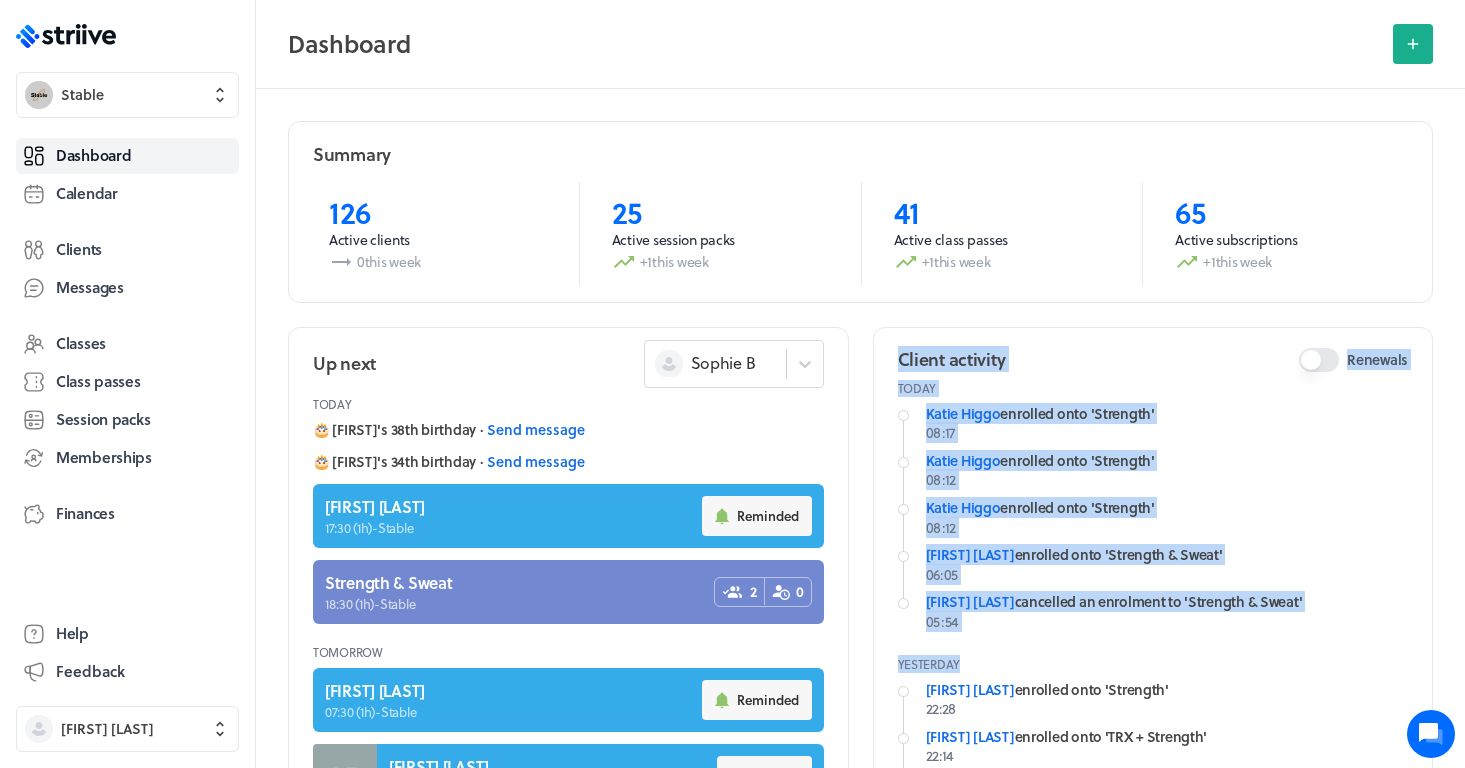 drag, startPoint x: 899, startPoint y: 355, endPoint x: 1256, endPoint y: 649, distance: 462.47702 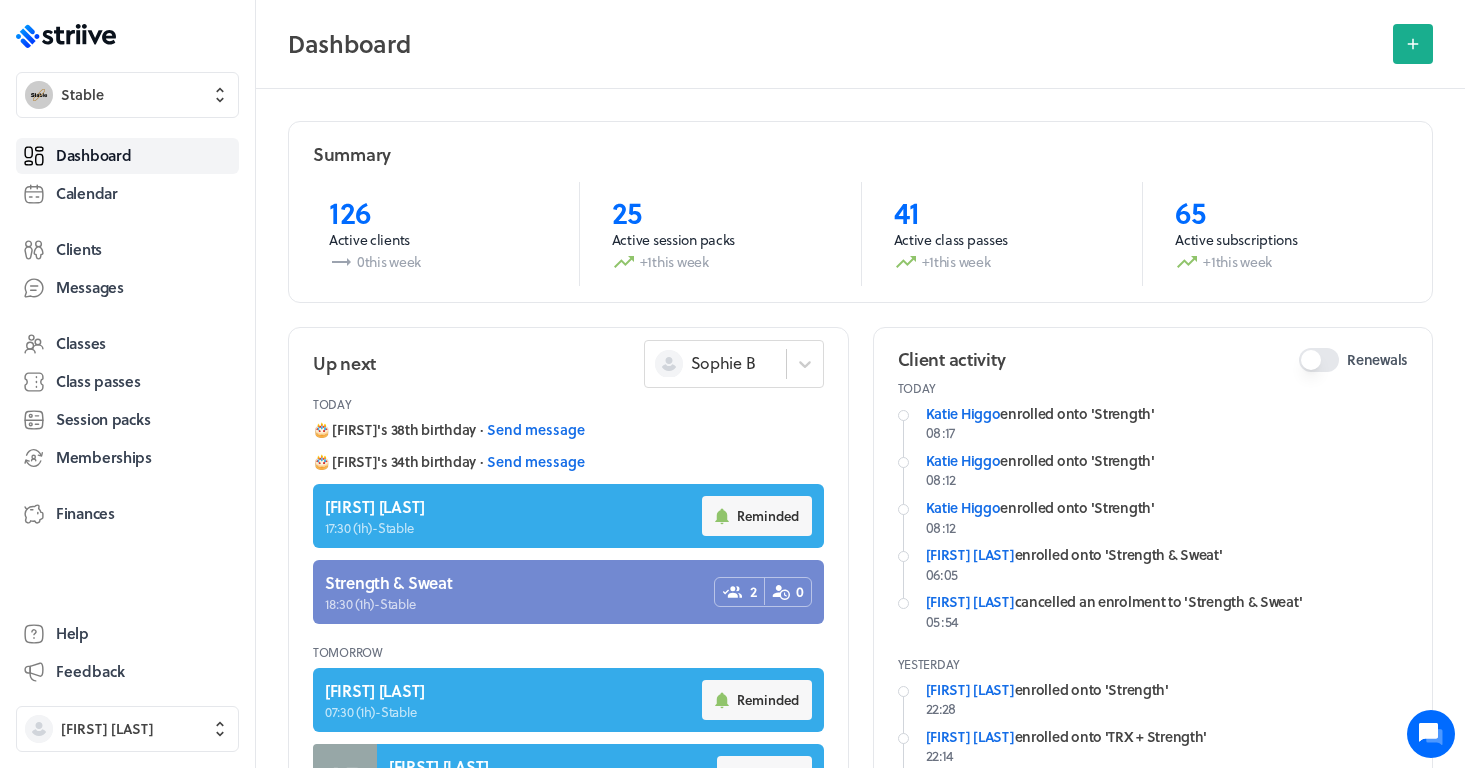 click on "Today [FIRST] [LAST]  enrolled onto 'Strength' 08:17 [FIRST] [LAST]  enrolled onto 'Strength' 08:12 [FIRST] [LAST]  enrolled onto 'Strength' 08:12 [FIRST] [LAST]  enrolled onto 'Strength & Sweat' 06:05 [FIRST] [LAST]  cancelled an enrolment to 'Strength & Sweat' 05:54 Yesterday [FIRST] [LAST]  enrolled onto 'Strength' 22:28 [FIRST] [LAST]  enrolled onto 'TRX + Strength' 22:14 [FIRST] [LAST]  cancelled an enrolment to 'Strength & Sweat' 21:35 [FIRST] [LAST]  enrolled onto 'Strength & Sweat' 21:34 [FIRST] [LAST]  enrolled onto 'Strength & Sweat' 21:16 [FIRST] [LAST]  made a payment of £13.50 to enrol on TRX + Strength 20:41 [FIRST] [LAST]  enrolled onto 'TRX + Strength' 20:41 [FIRST] [LAST]  enrolled onto 'Sweat' 17:19 [FIRST] [LAST]  cancelled an enrolment to 'Sweat' 17:16 [FIRST] [LAST]  cancelled an enrolment to 'Strength' 17:08" at bounding box center [1153, 762] 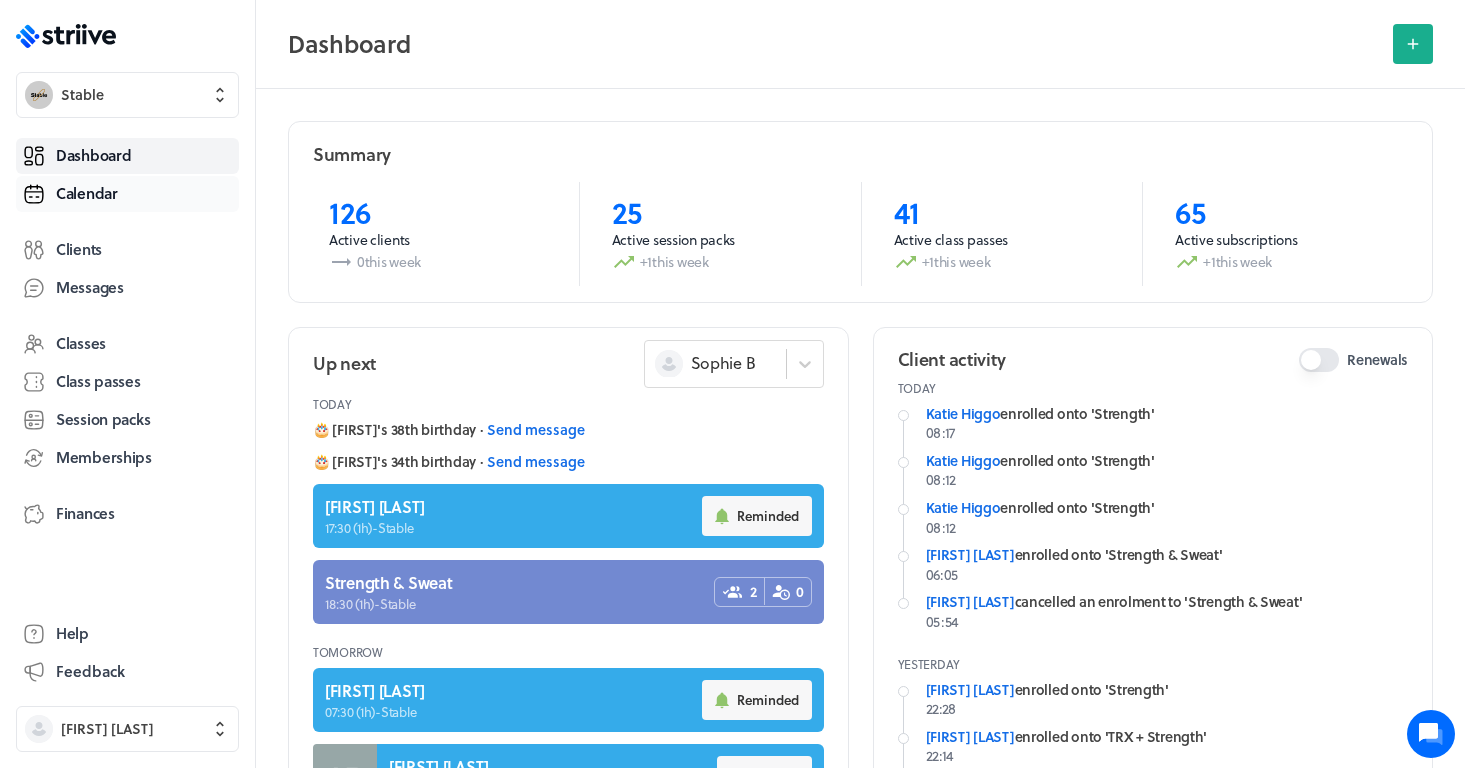 click on "Calendar" at bounding box center [87, 193] 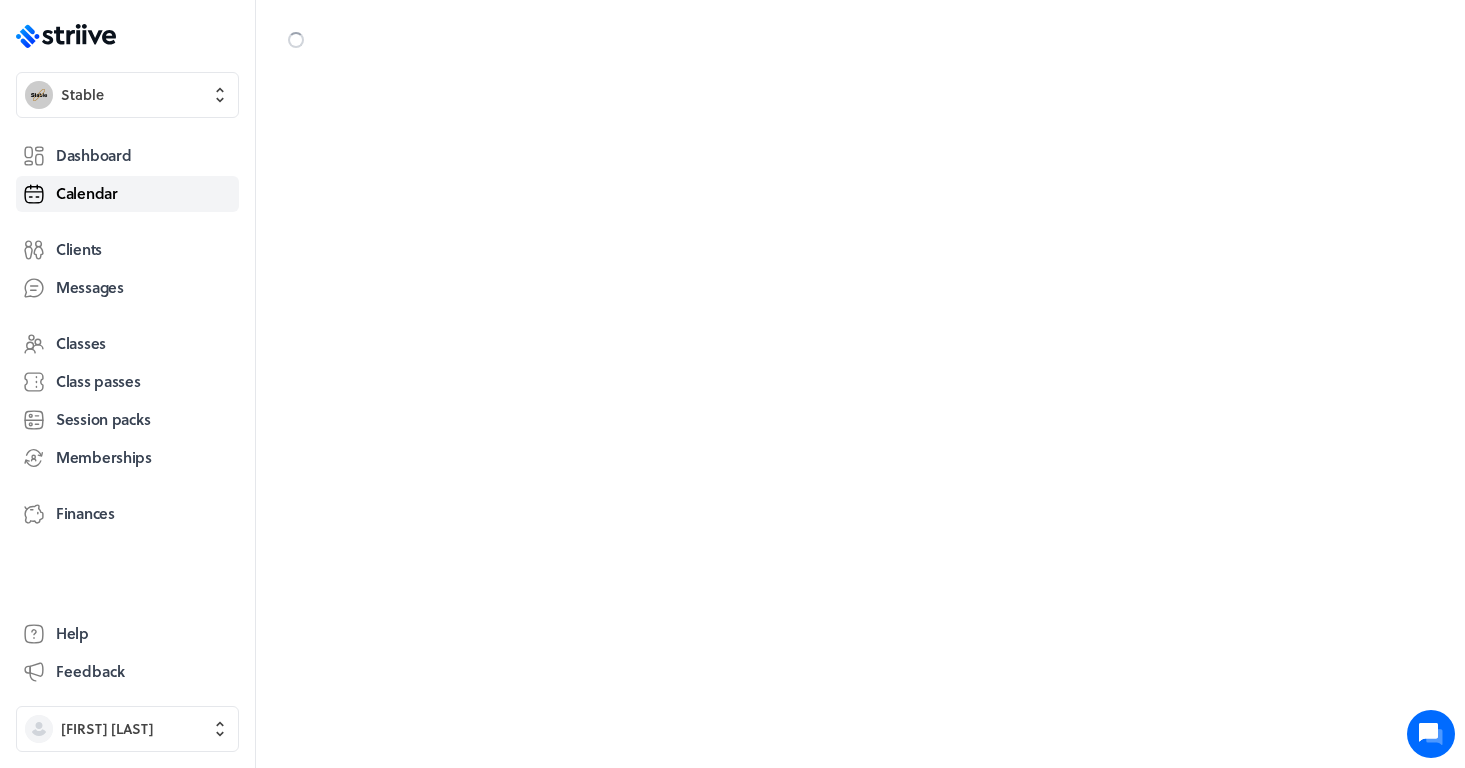 scroll, scrollTop: 600, scrollLeft: 0, axis: vertical 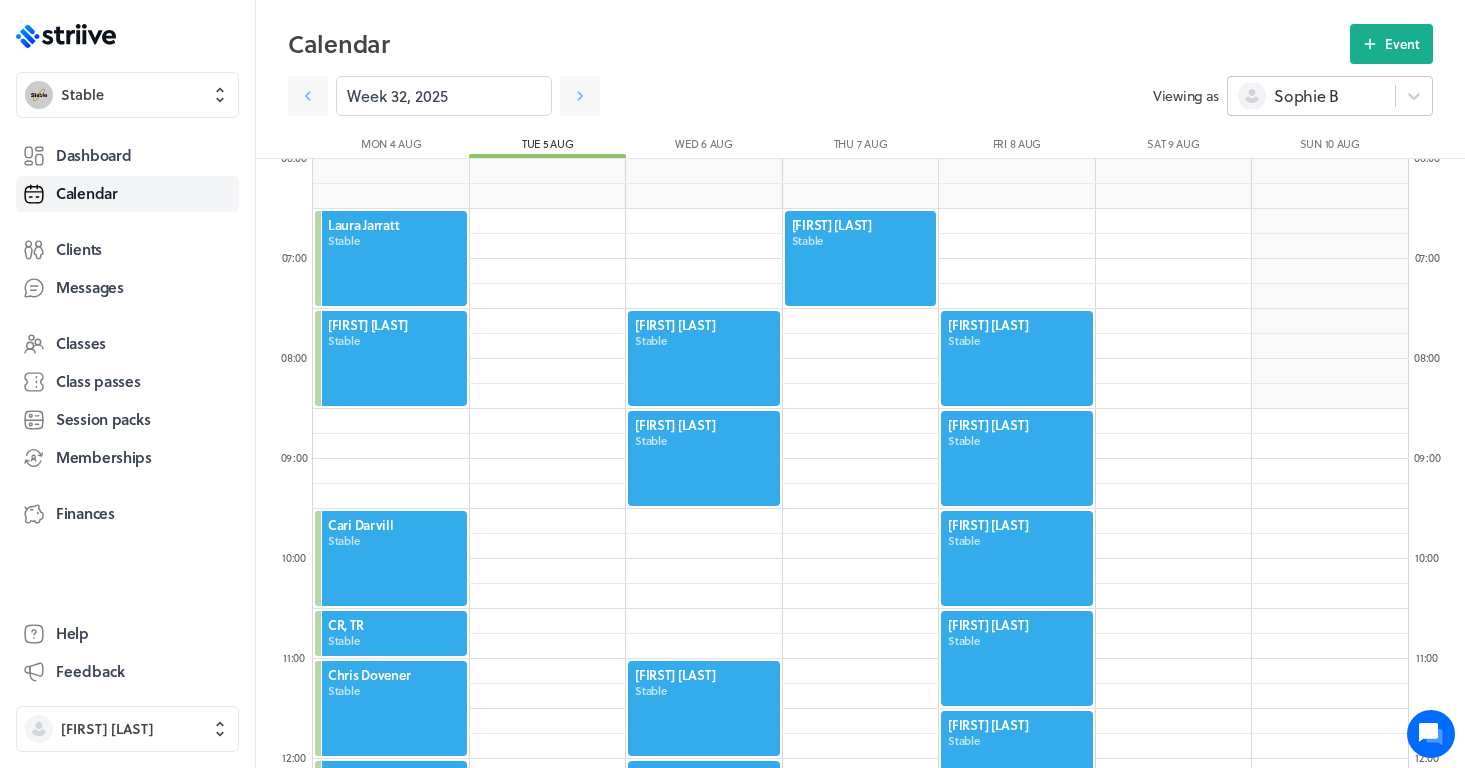 click on "Sophie B" at bounding box center (1311, 96) 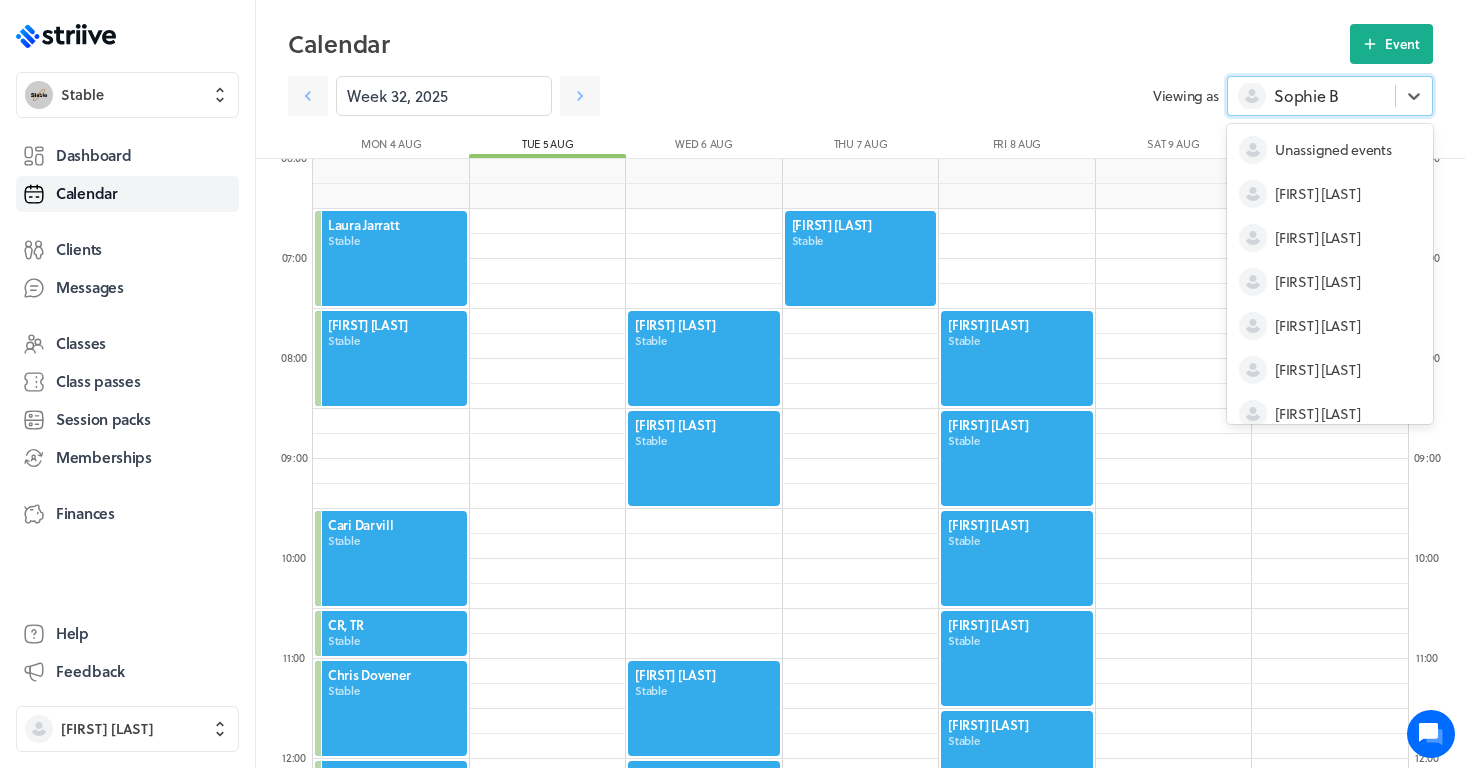 scroll, scrollTop: 104, scrollLeft: 0, axis: vertical 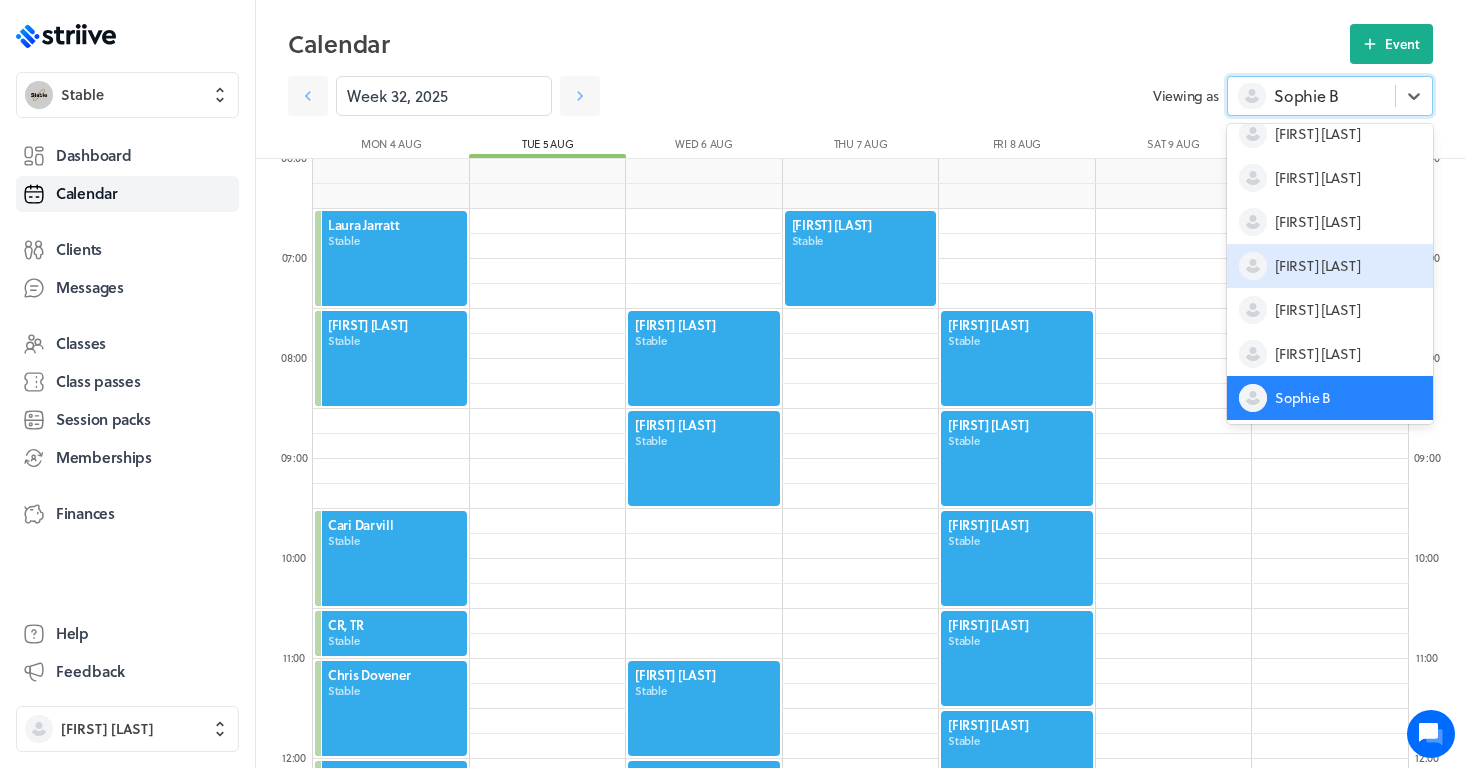click on "[FIRST] [LAST]" at bounding box center [1317, 266] 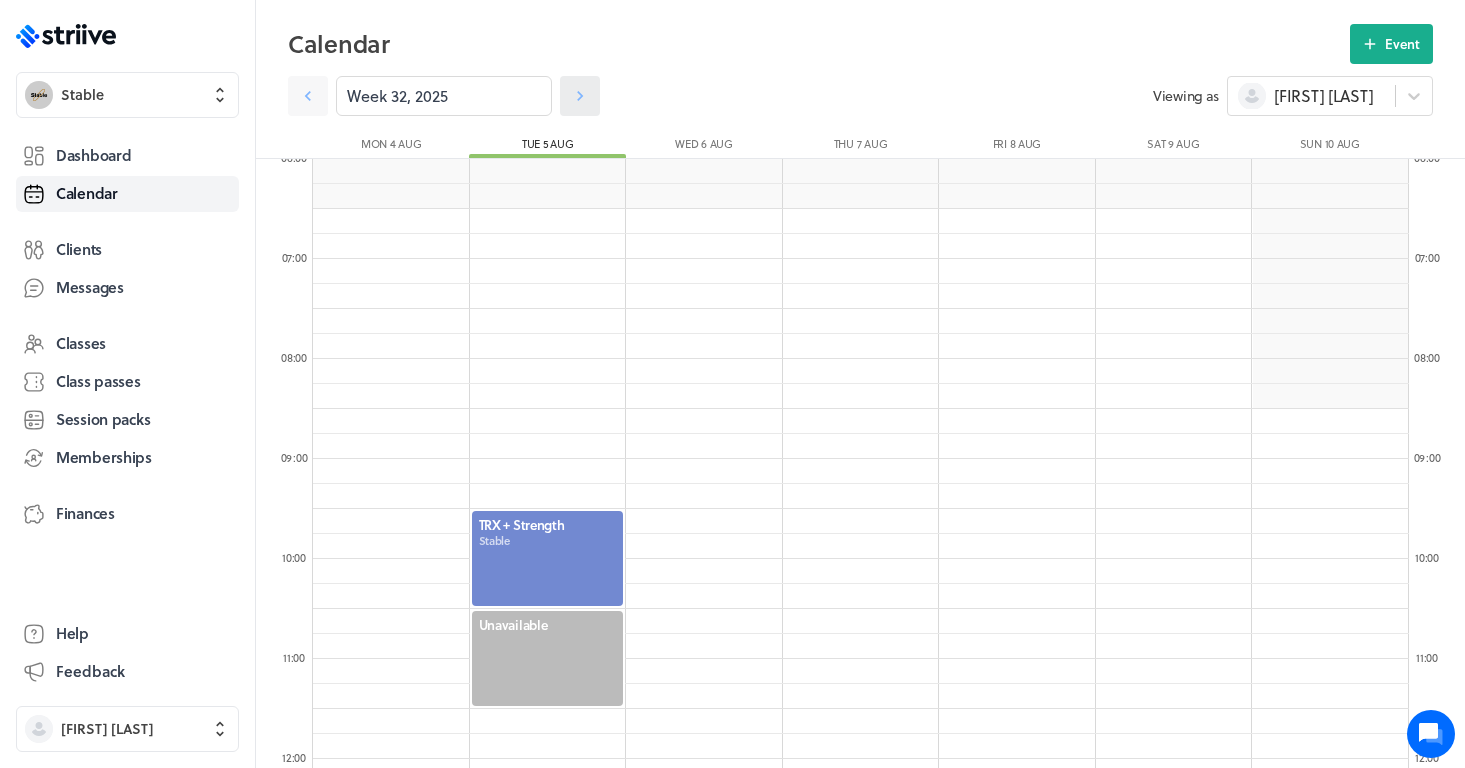 click 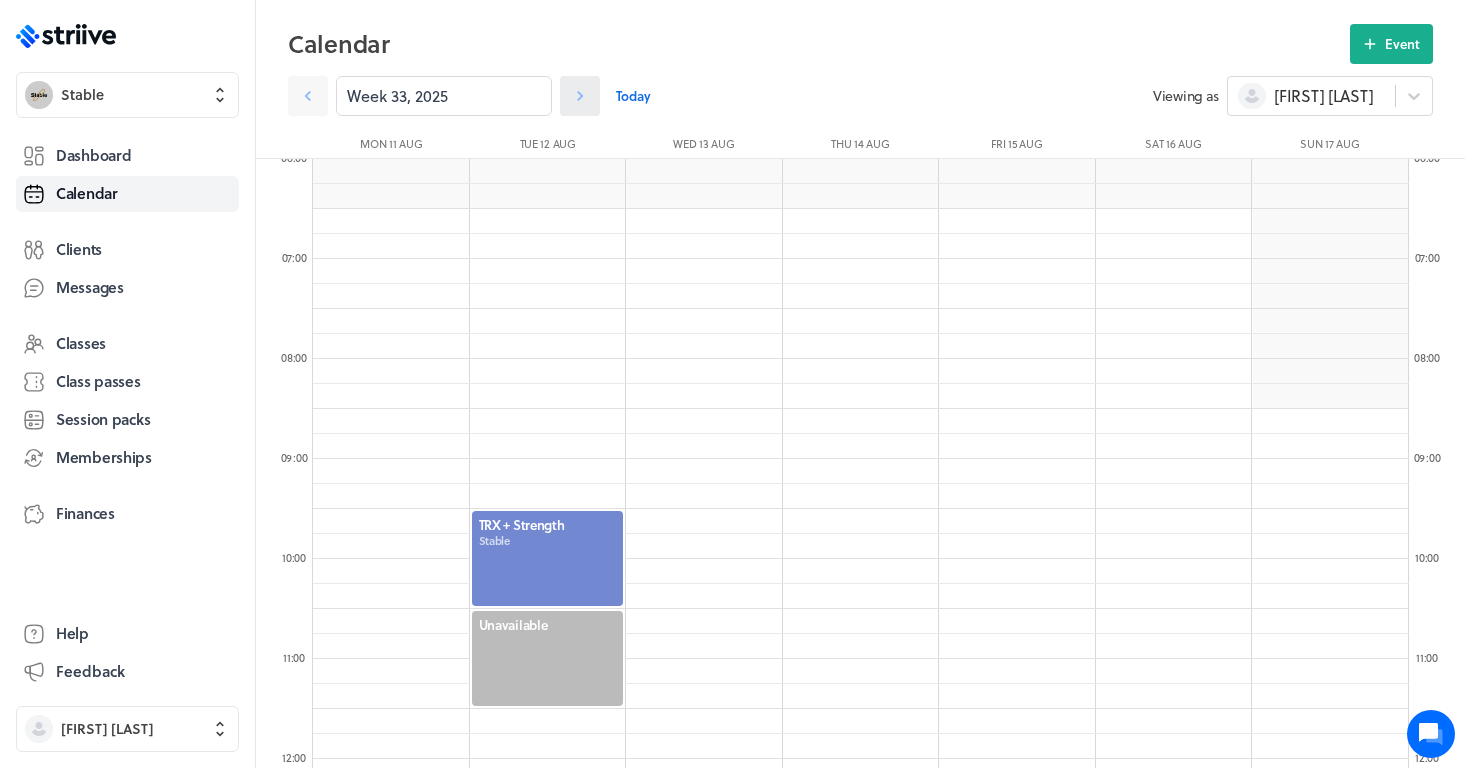 click 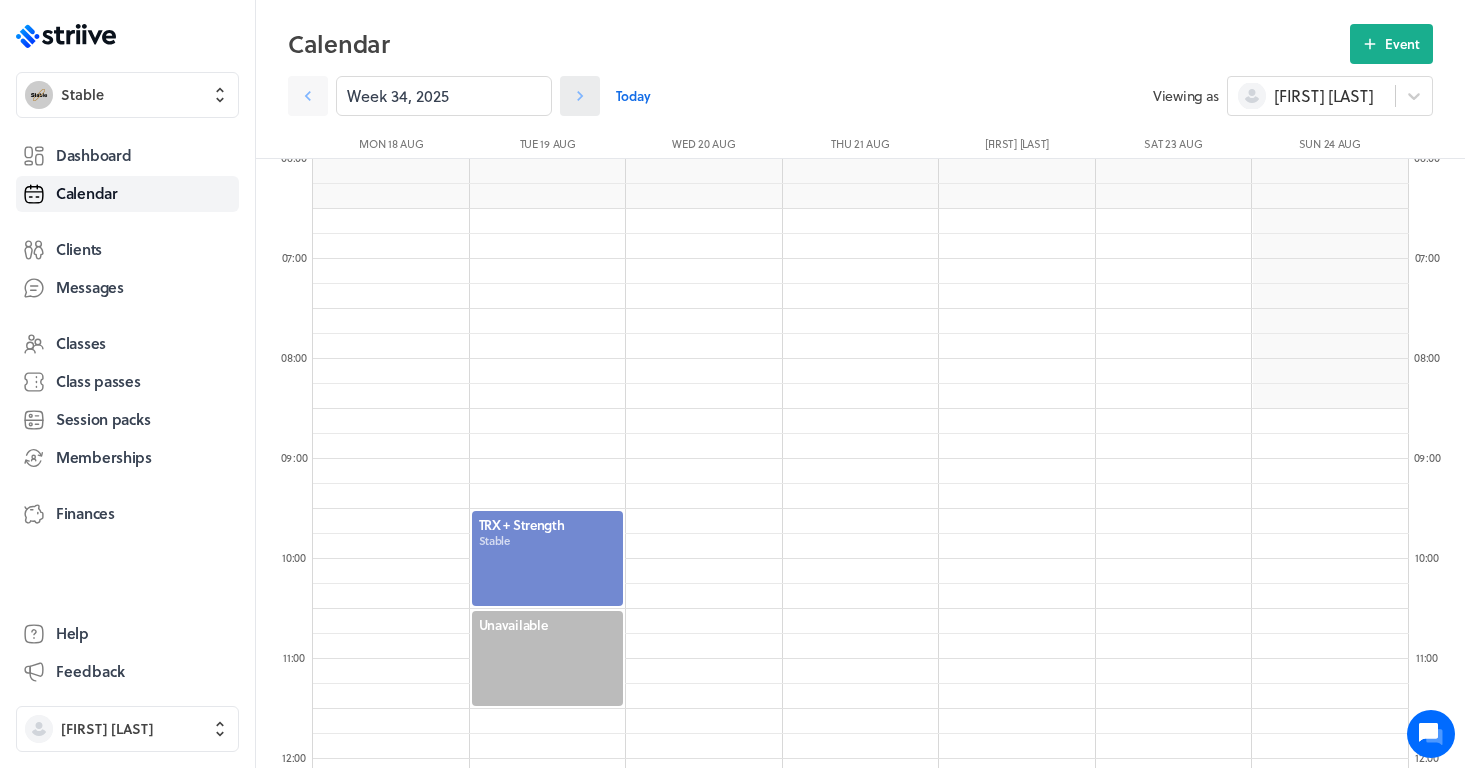 click 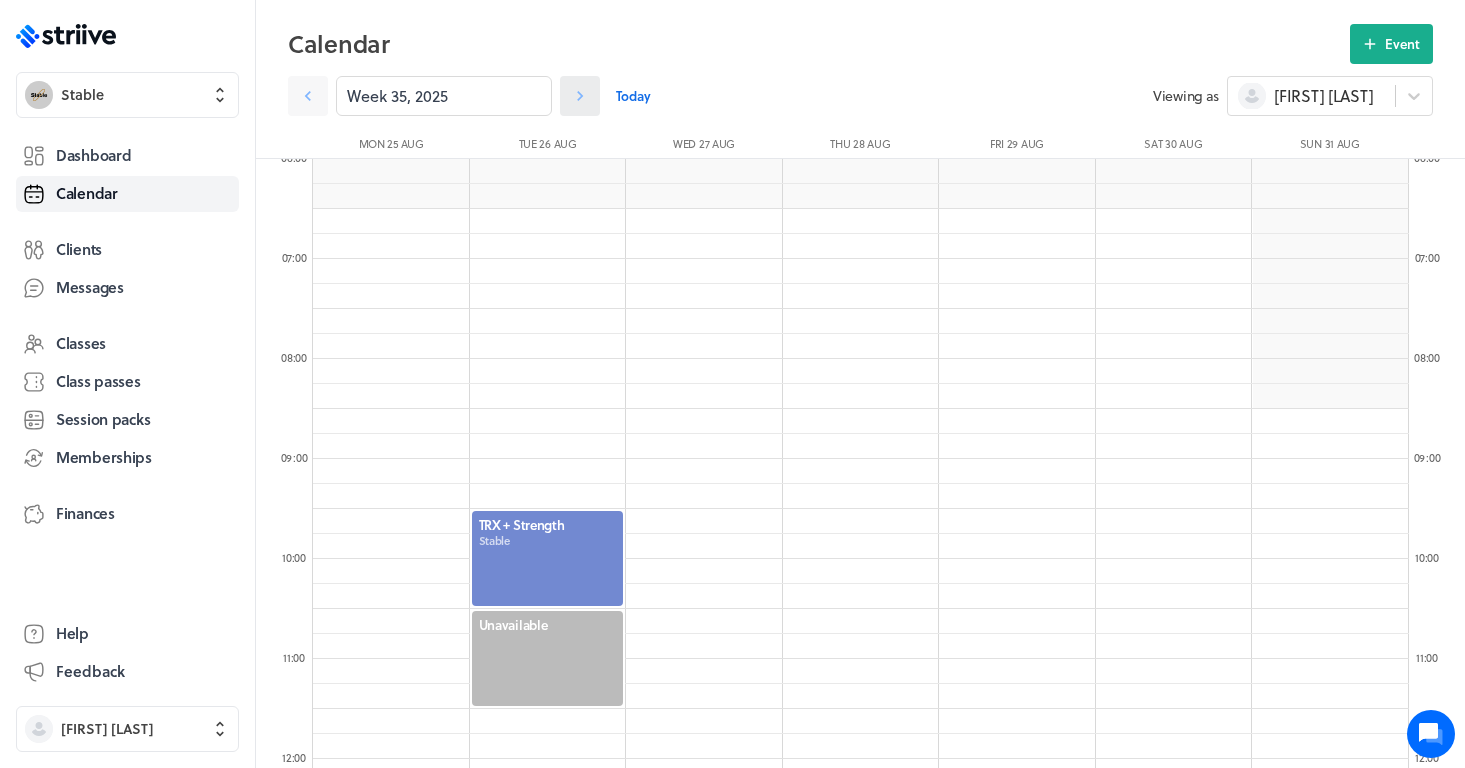 click 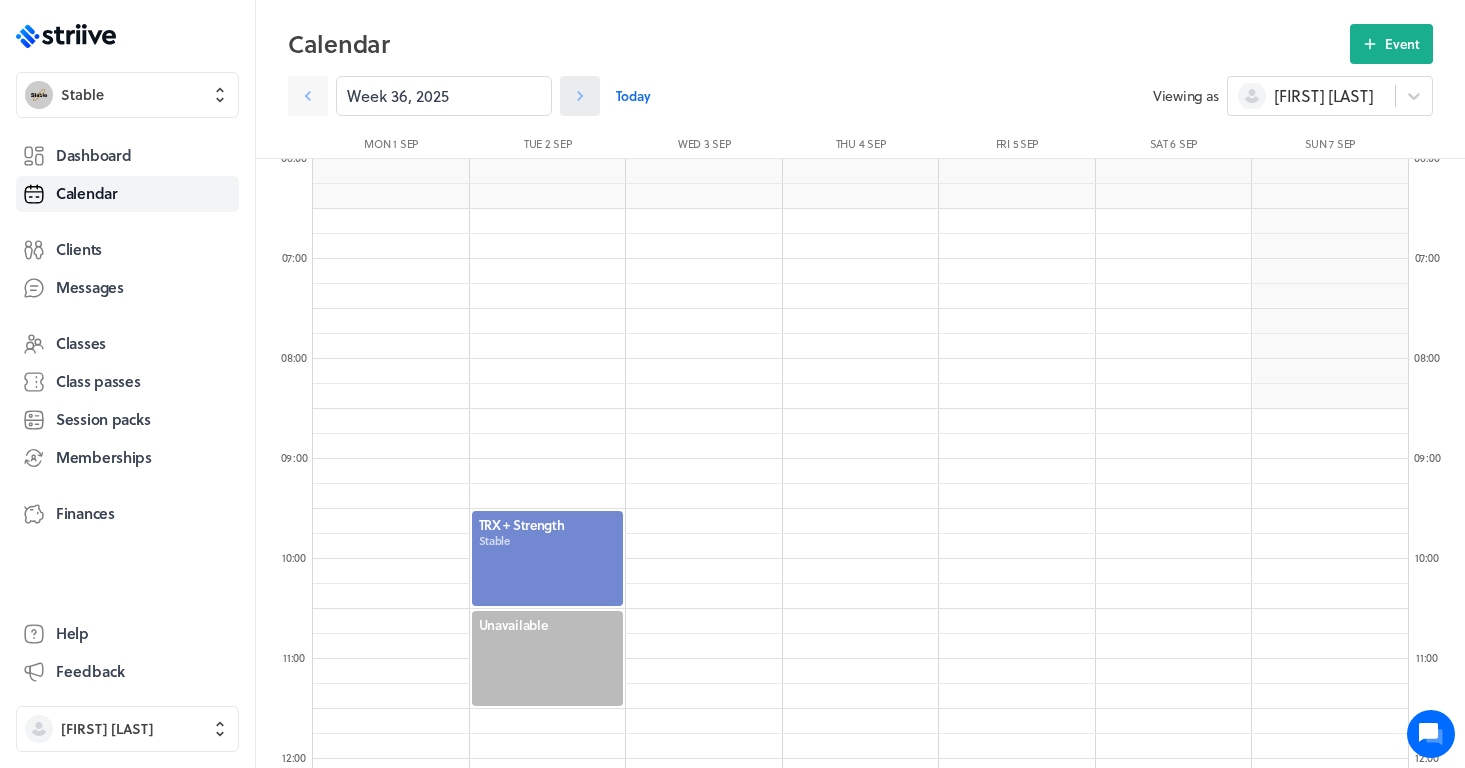 click 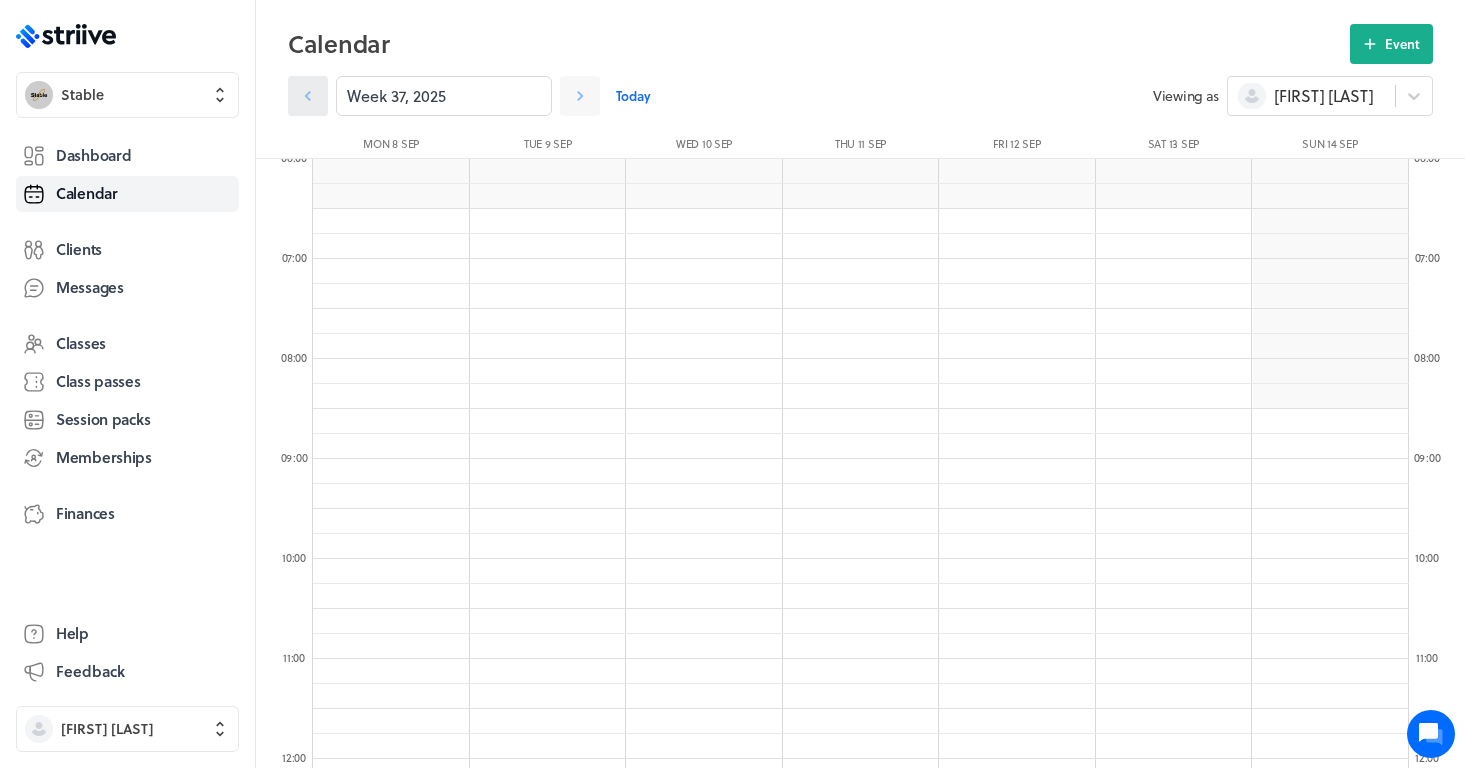 click 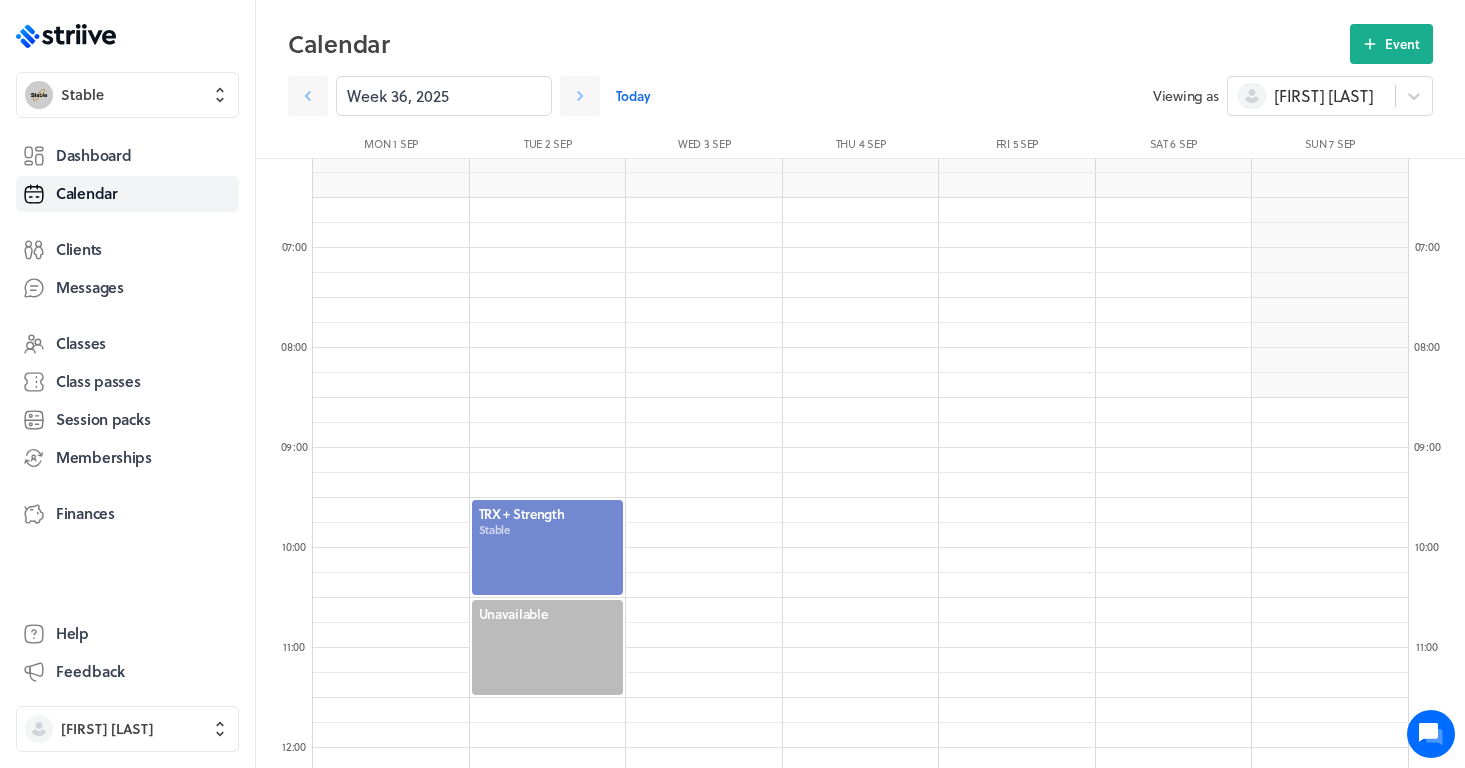 scroll, scrollTop: 590, scrollLeft: 0, axis: vertical 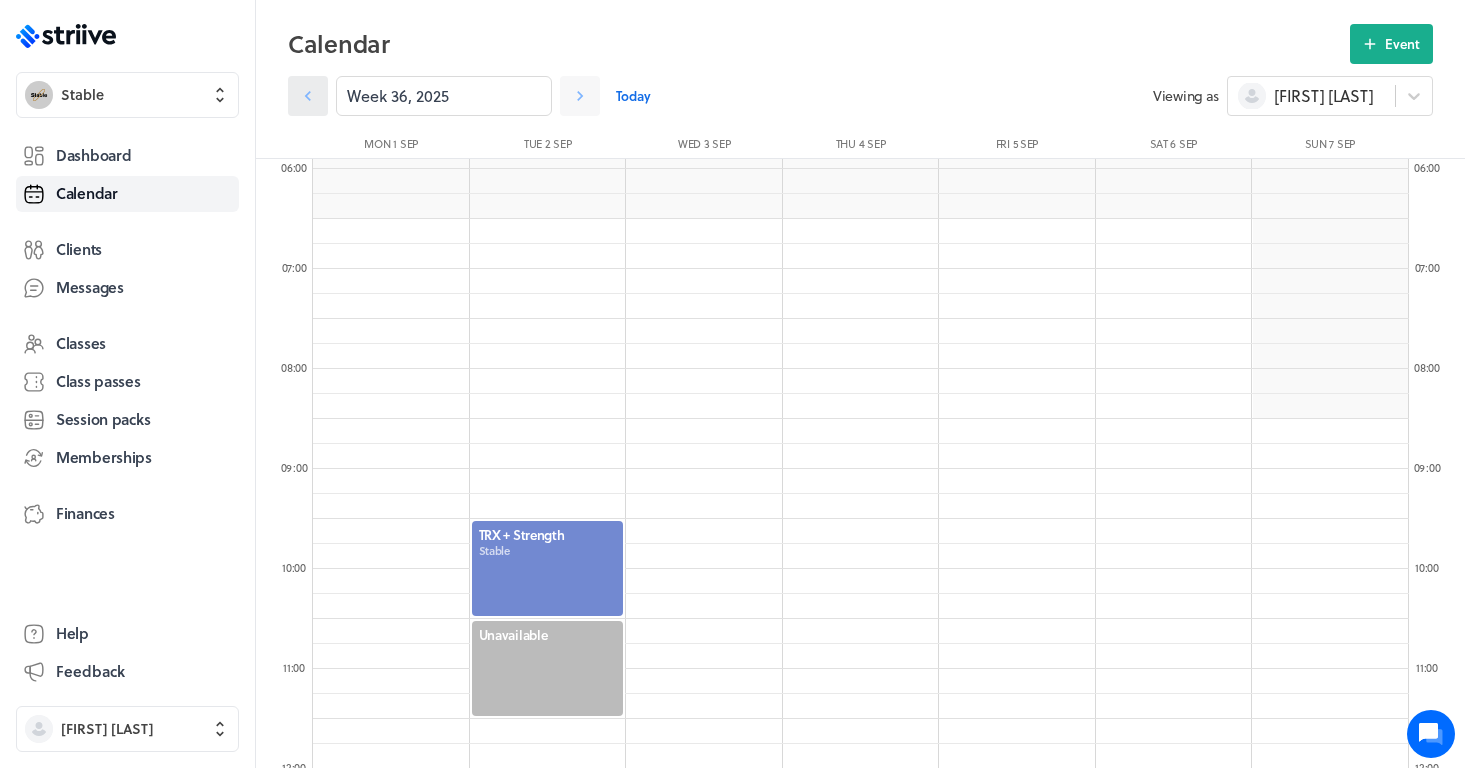 click 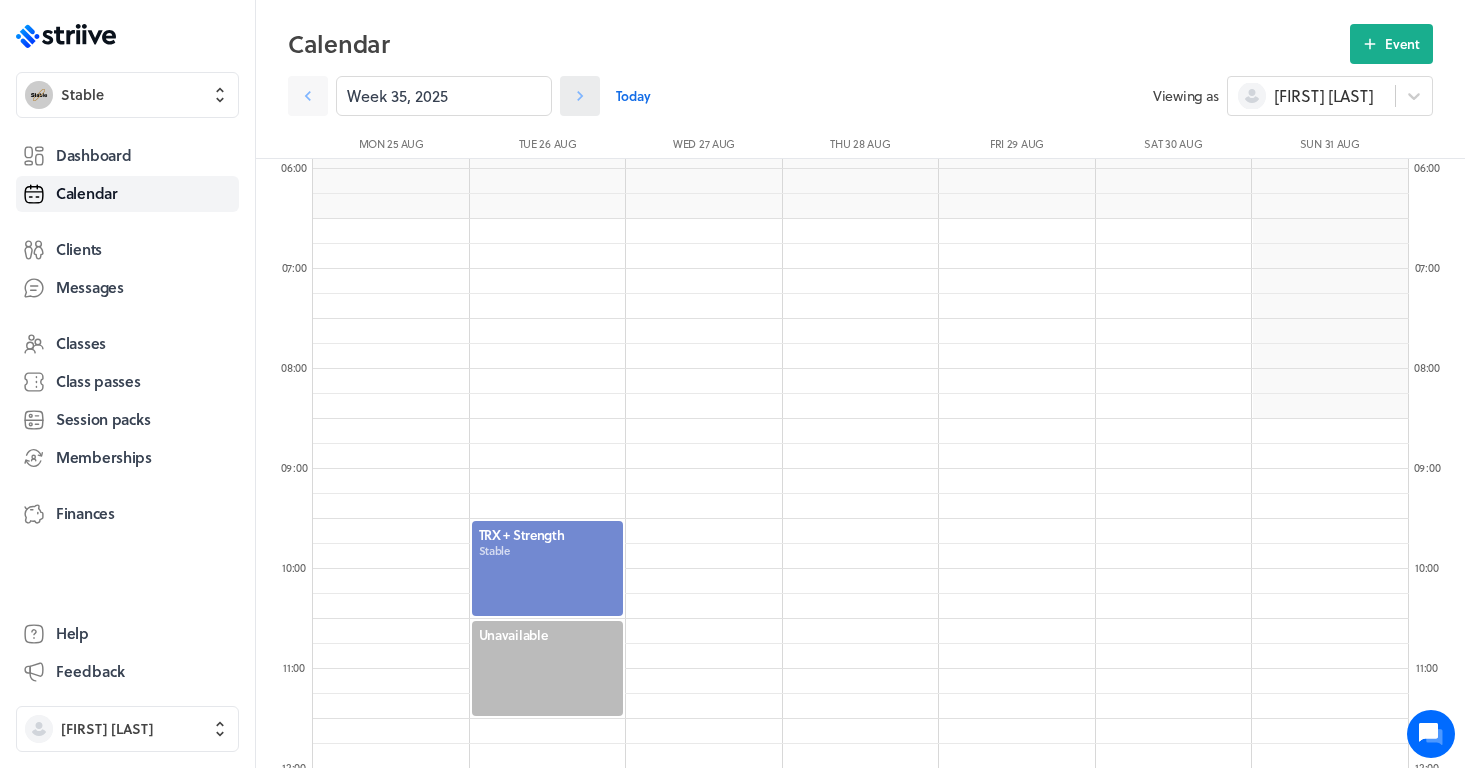 click at bounding box center (580, 96) 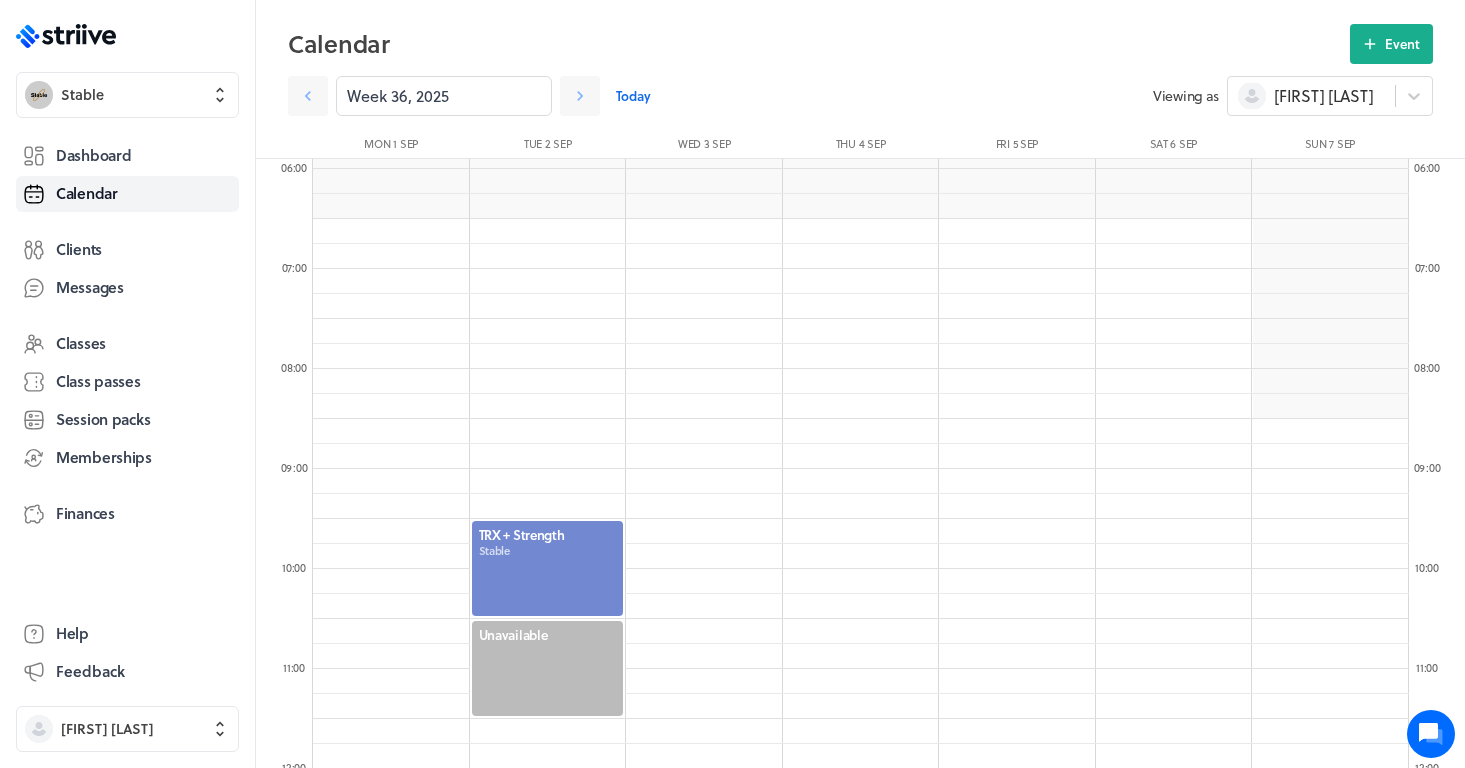 click at bounding box center [548, 568] 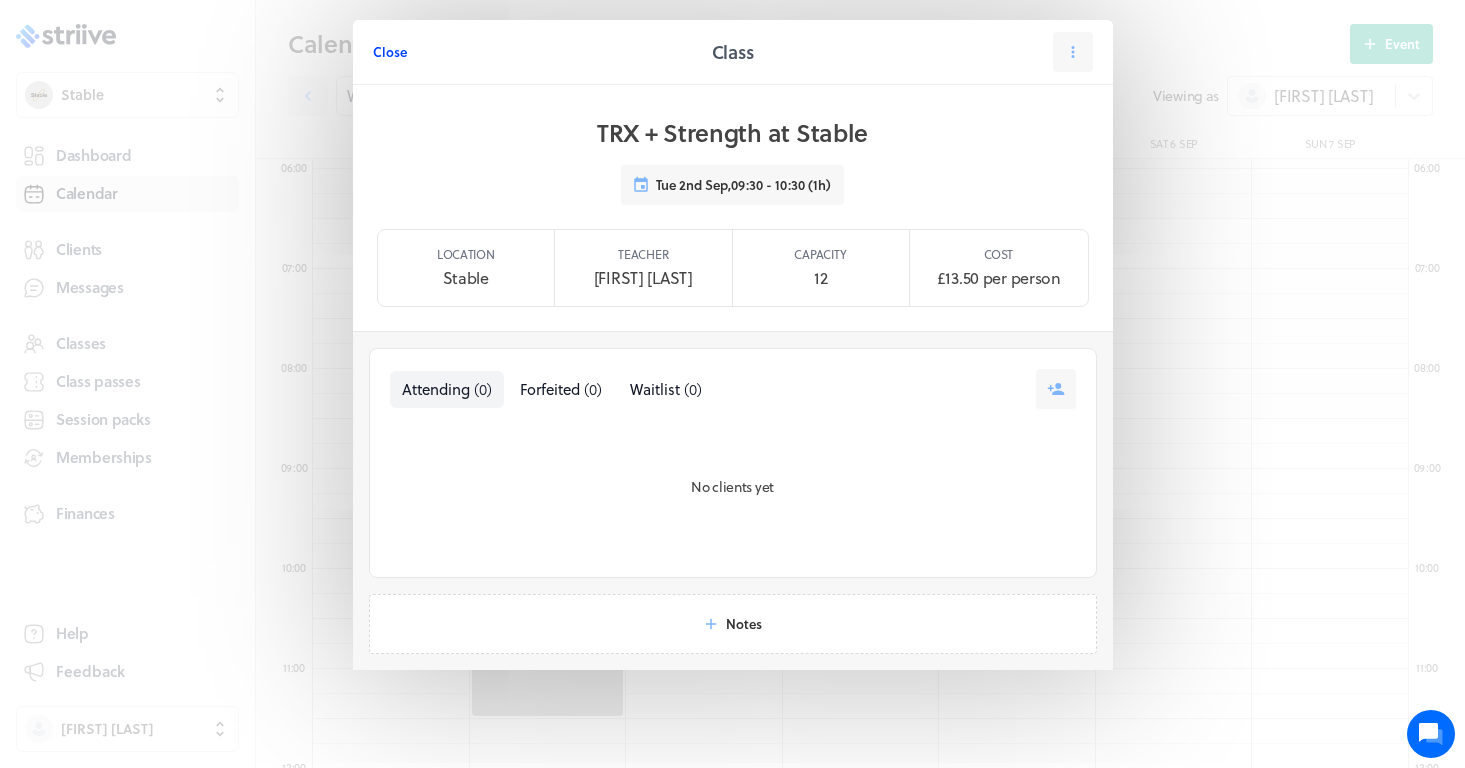 click on "Close" at bounding box center [390, 52] 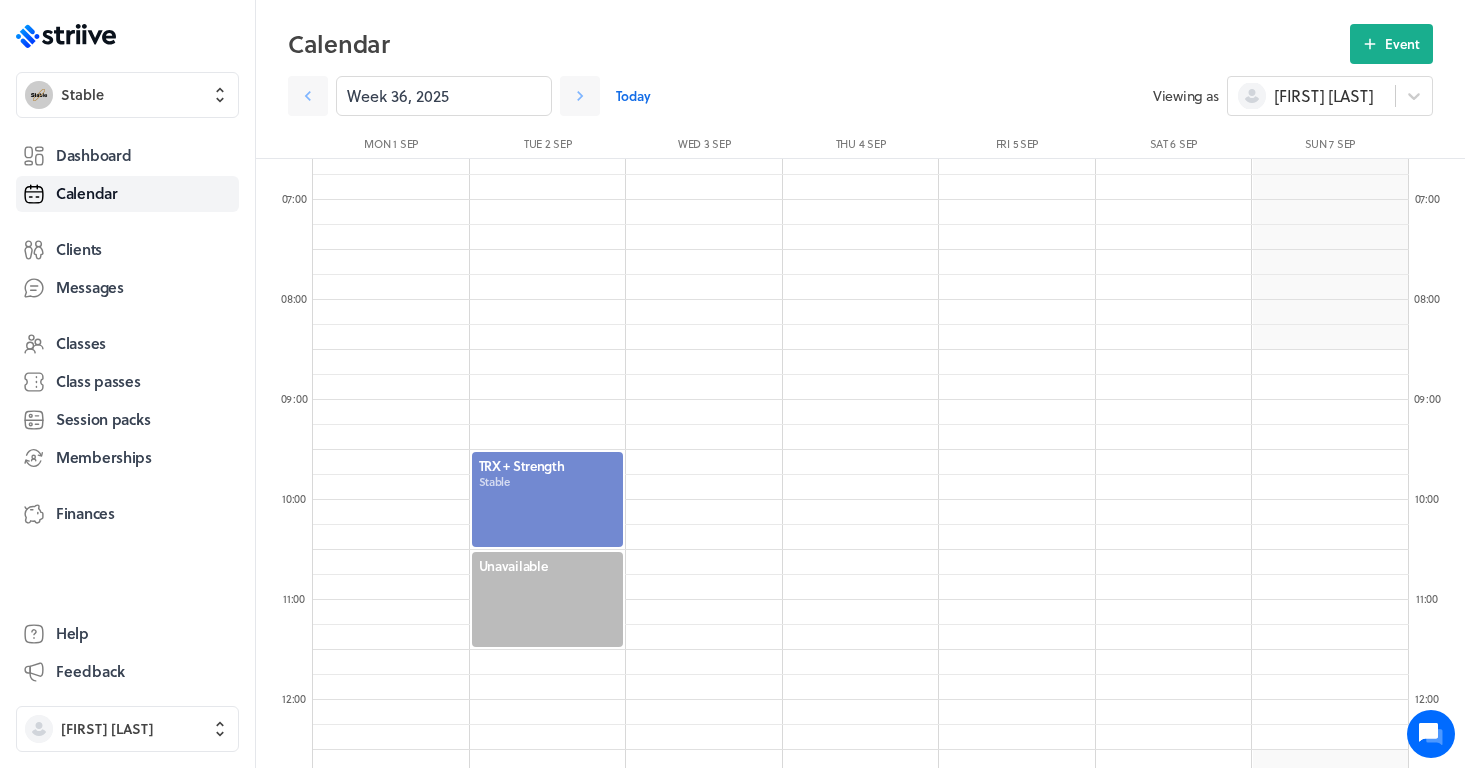 scroll, scrollTop: 661, scrollLeft: 0, axis: vertical 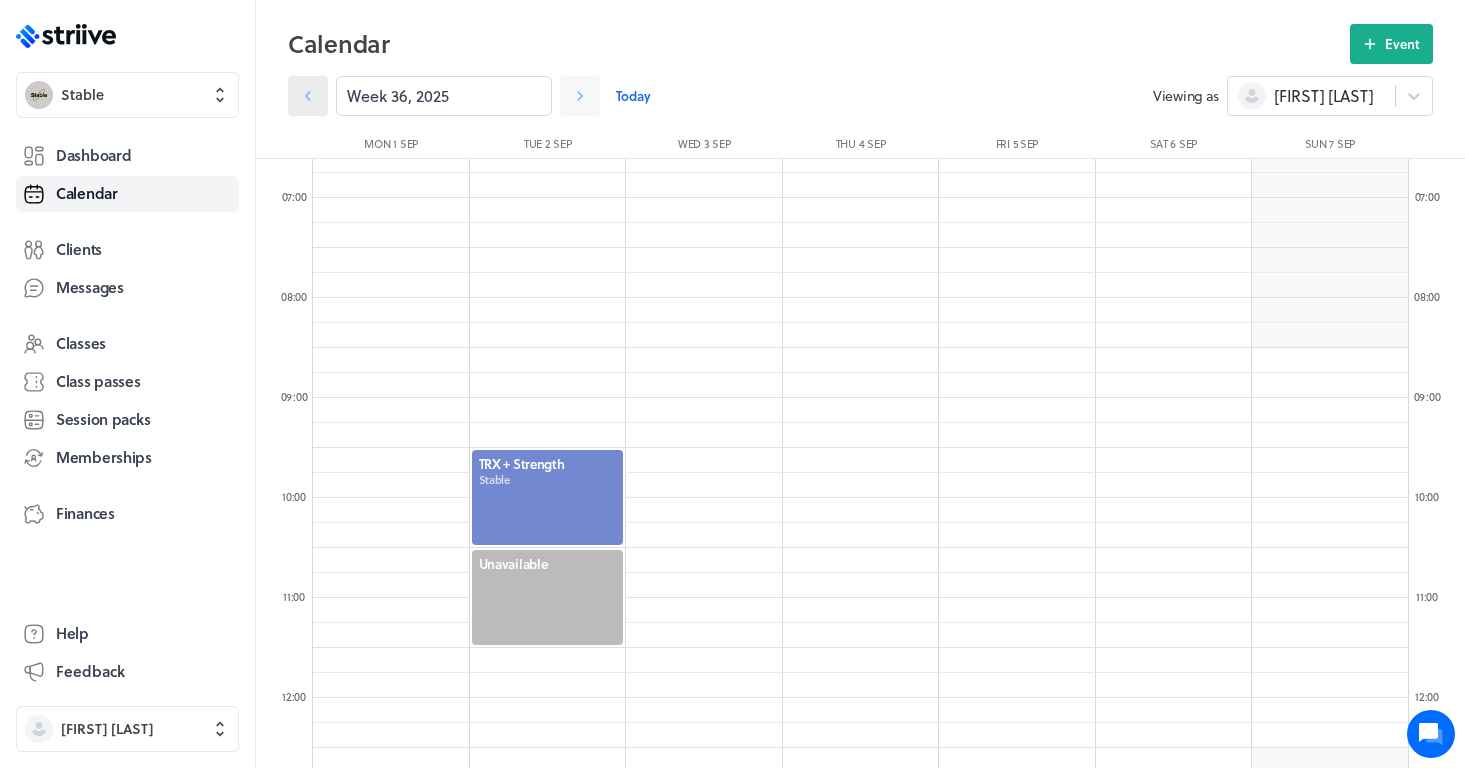 click 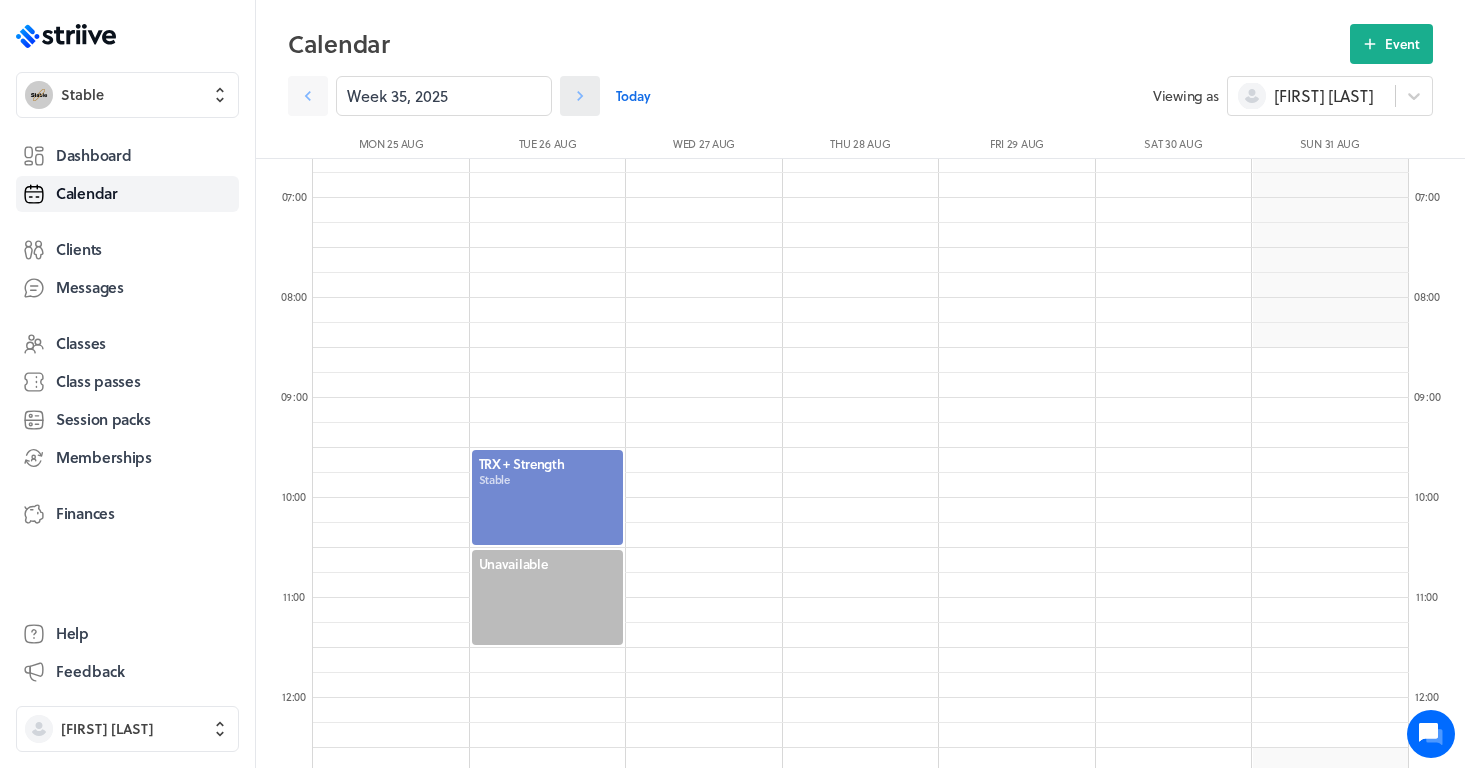 click 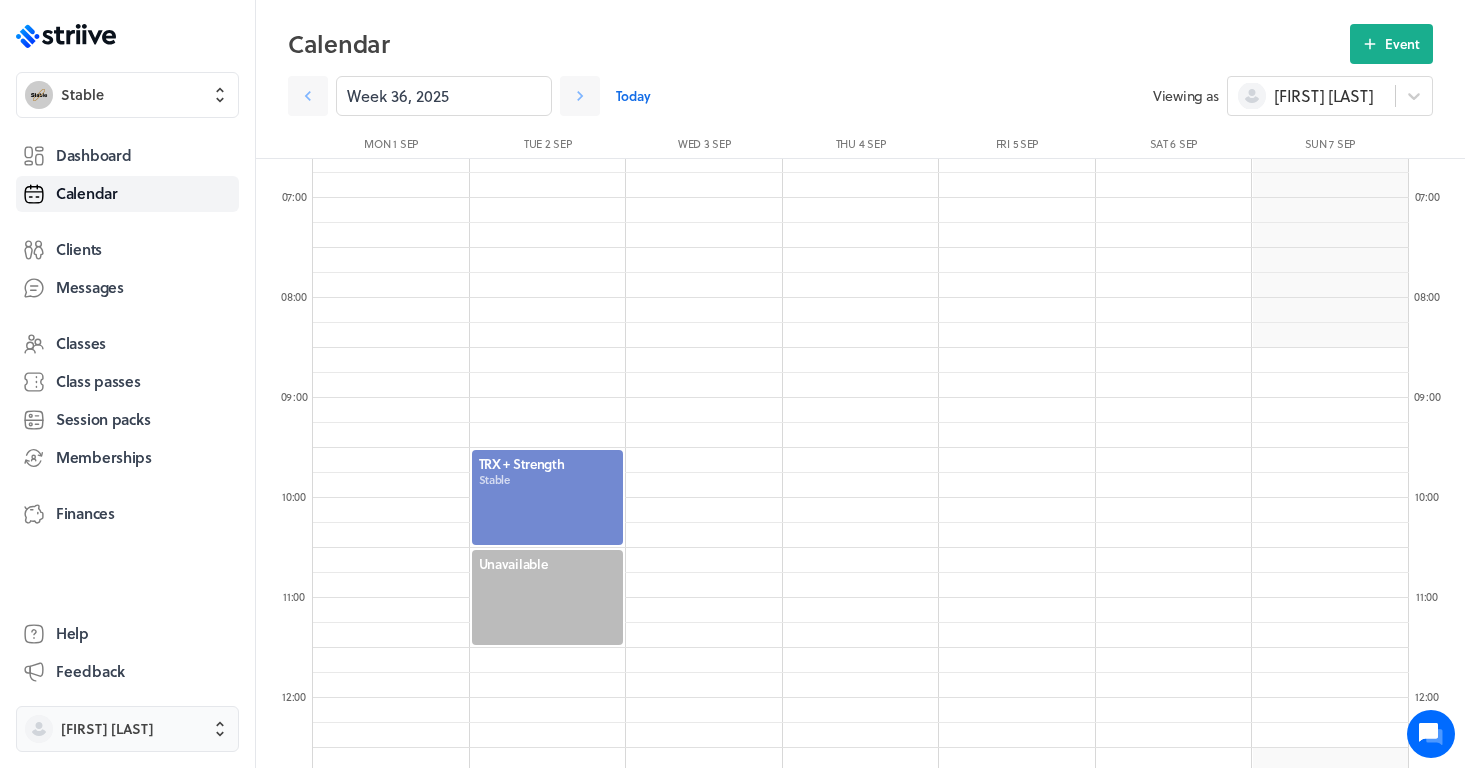 click on "[FIRST] [LAST]" at bounding box center [145, 729] 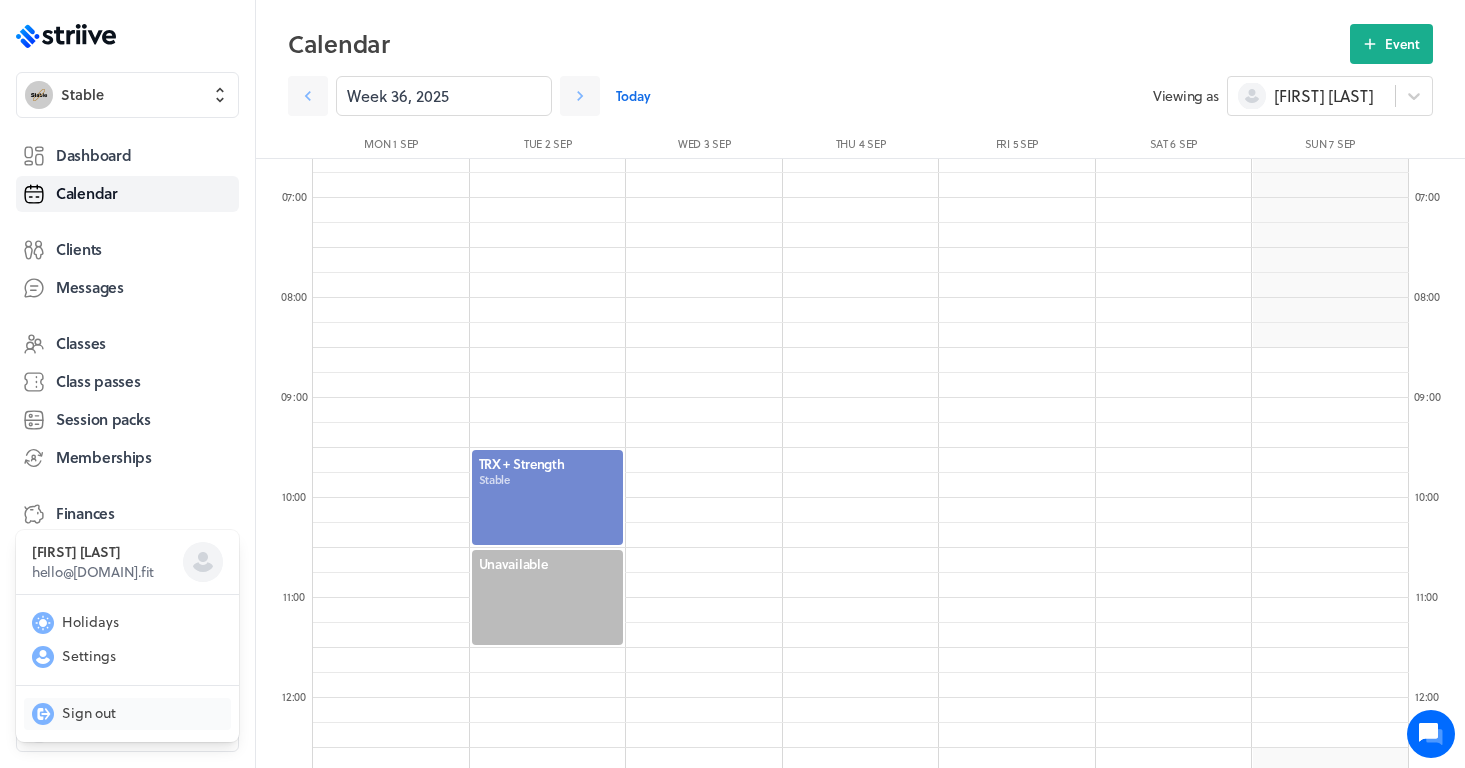 click on "Sign out" at bounding box center (89, 713) 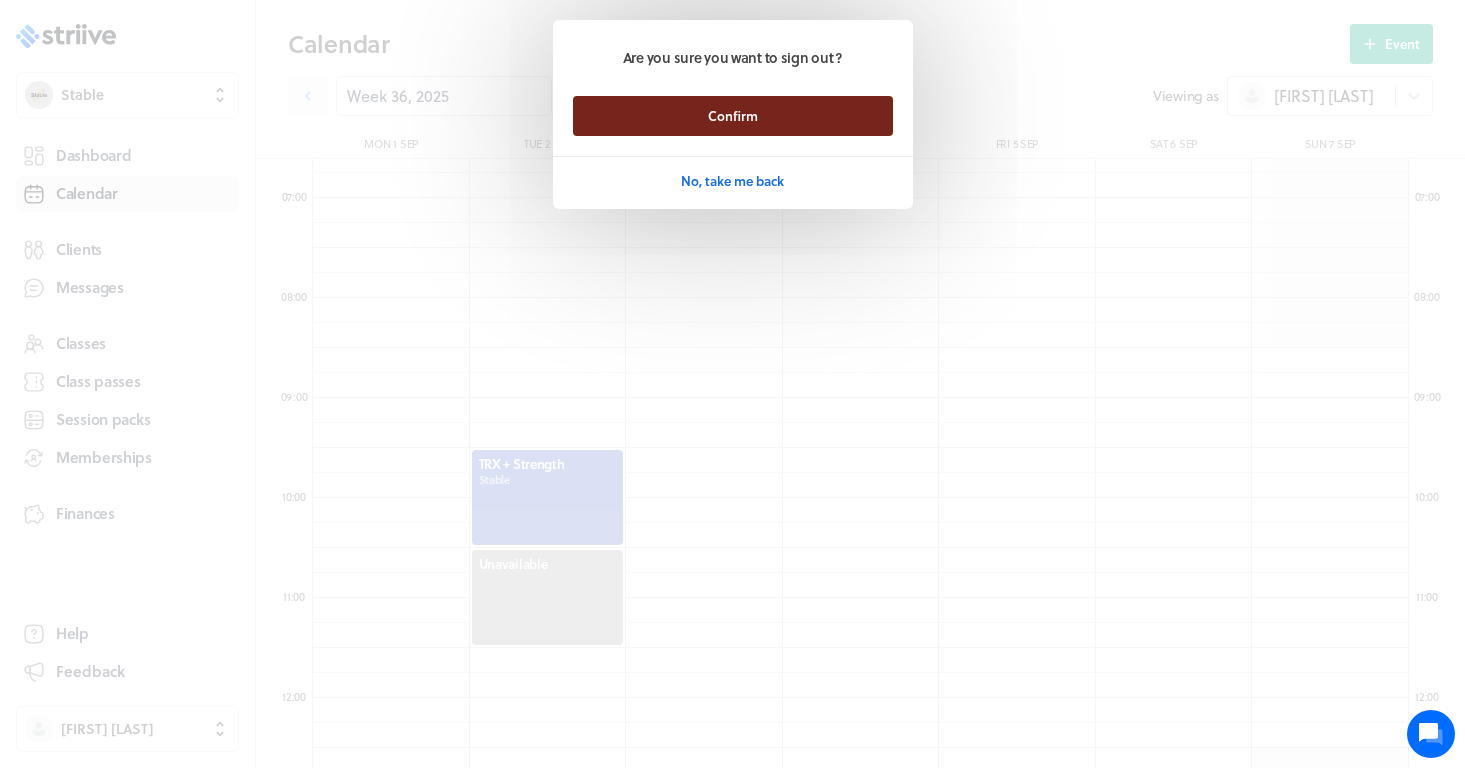 click on "Confirm" at bounding box center [733, 116] 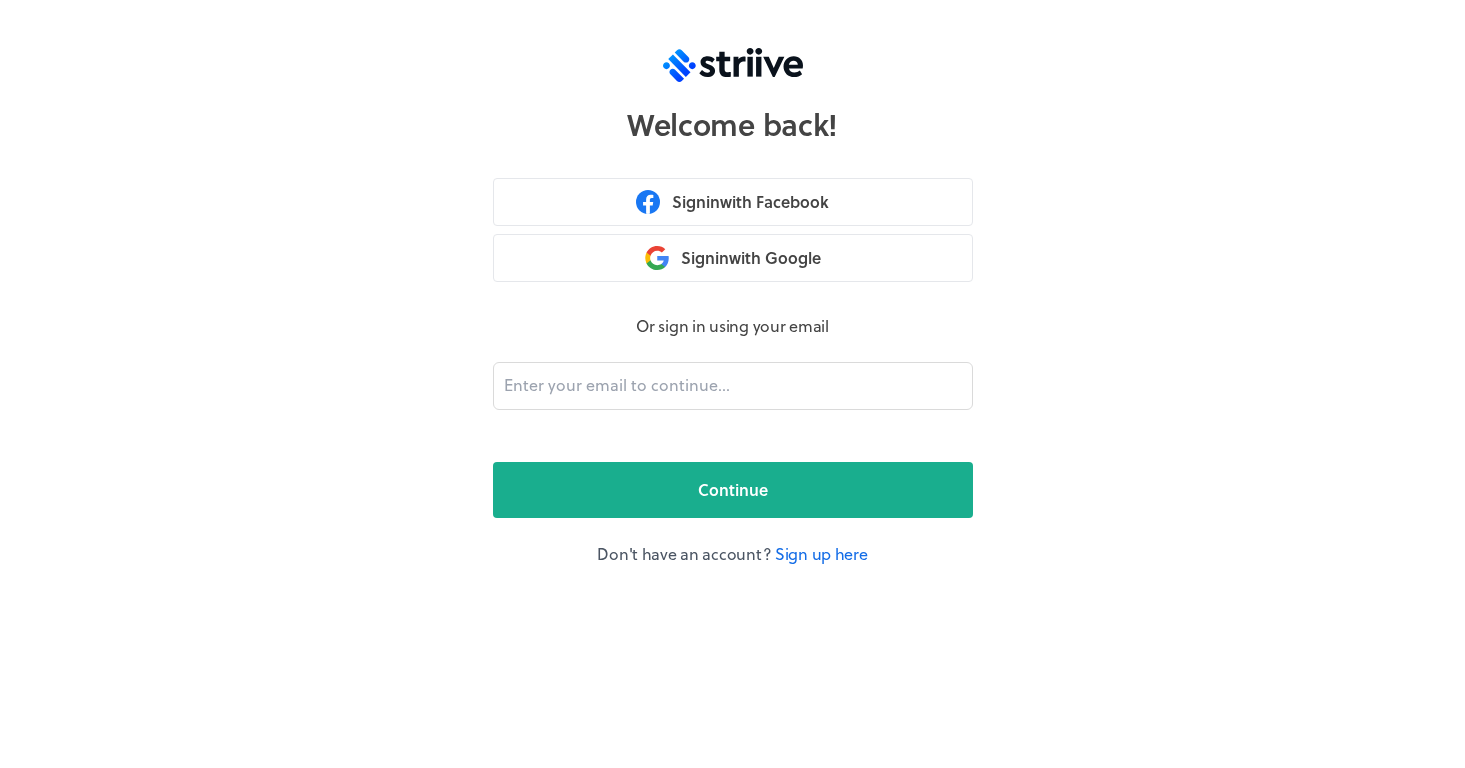 scroll, scrollTop: 0, scrollLeft: 0, axis: both 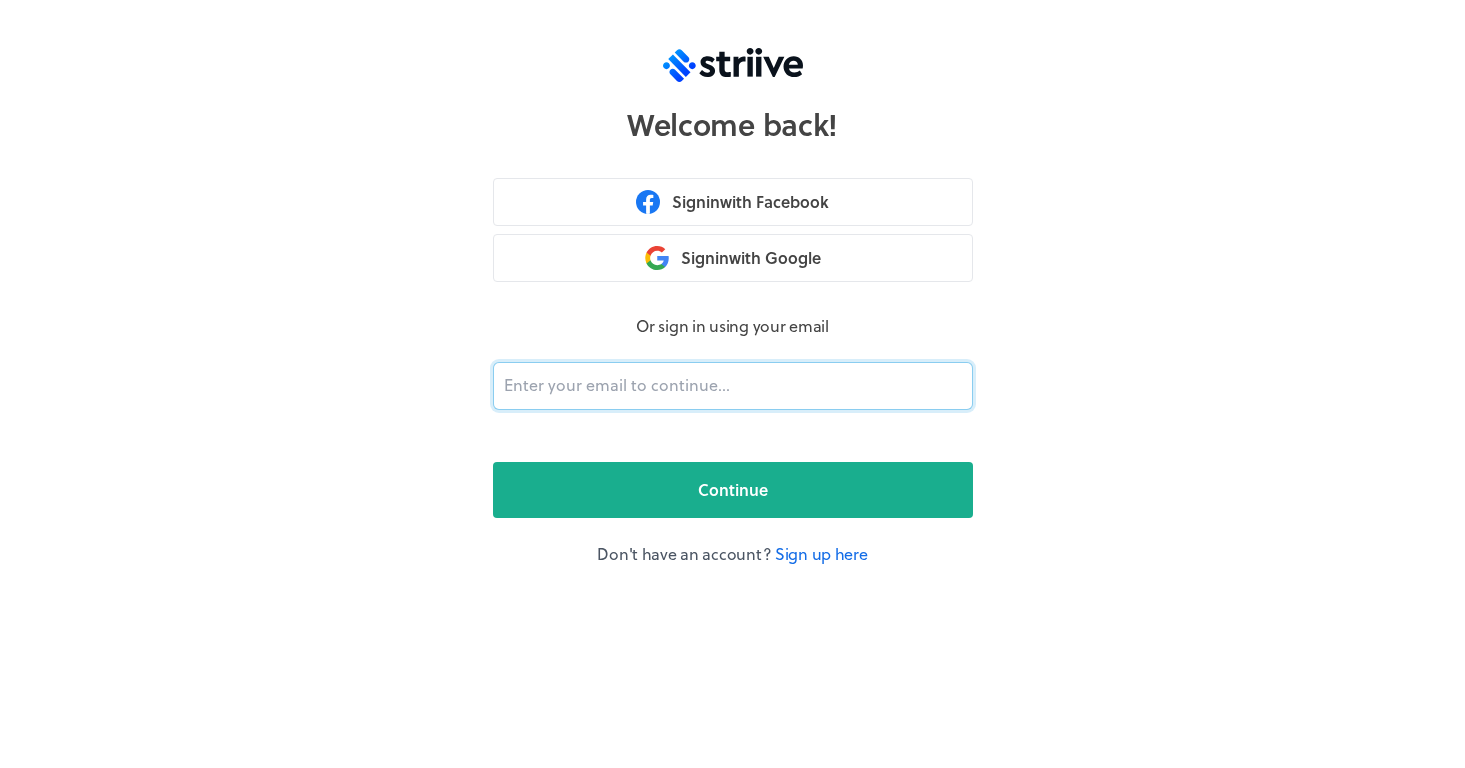 click at bounding box center (733, 386) 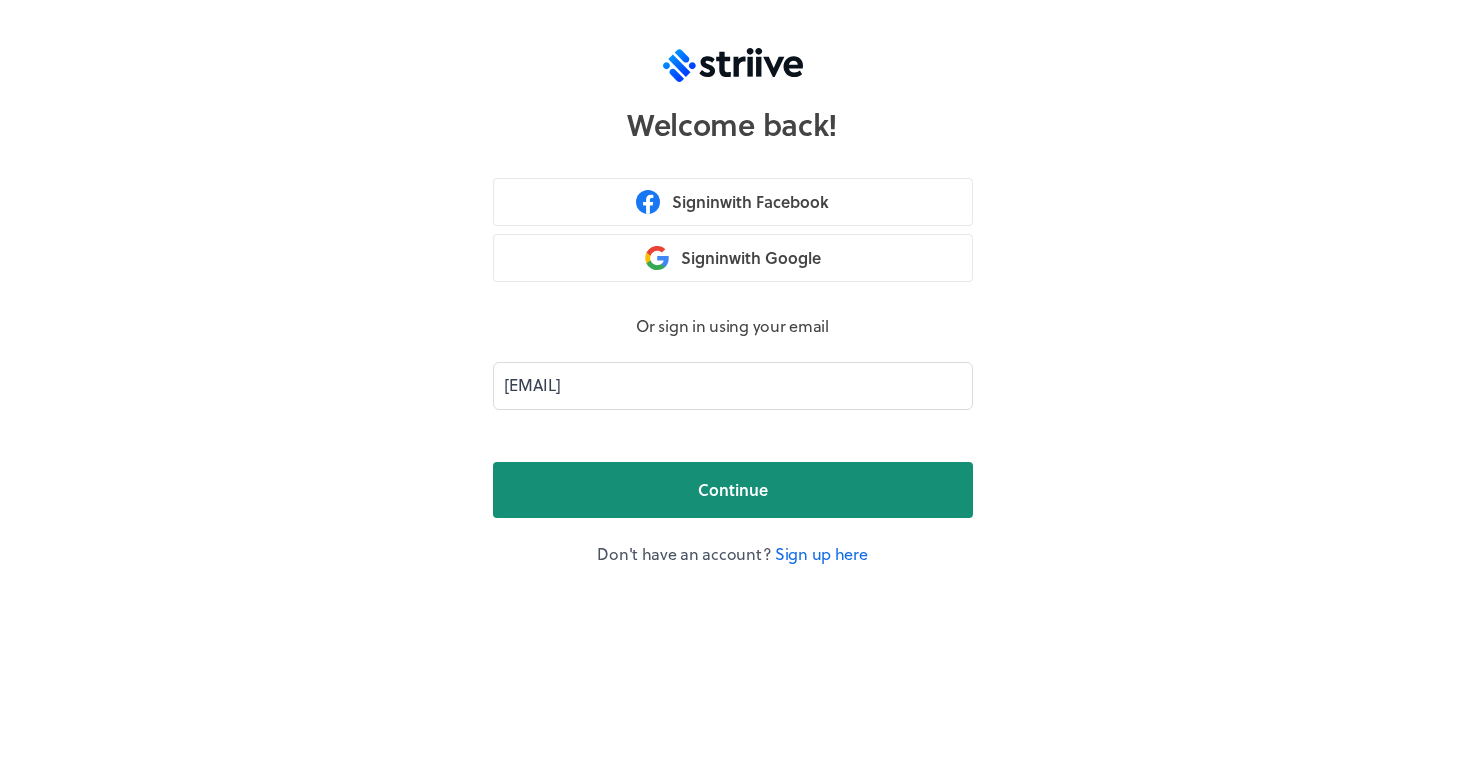 click on "Continue" at bounding box center (733, 490) 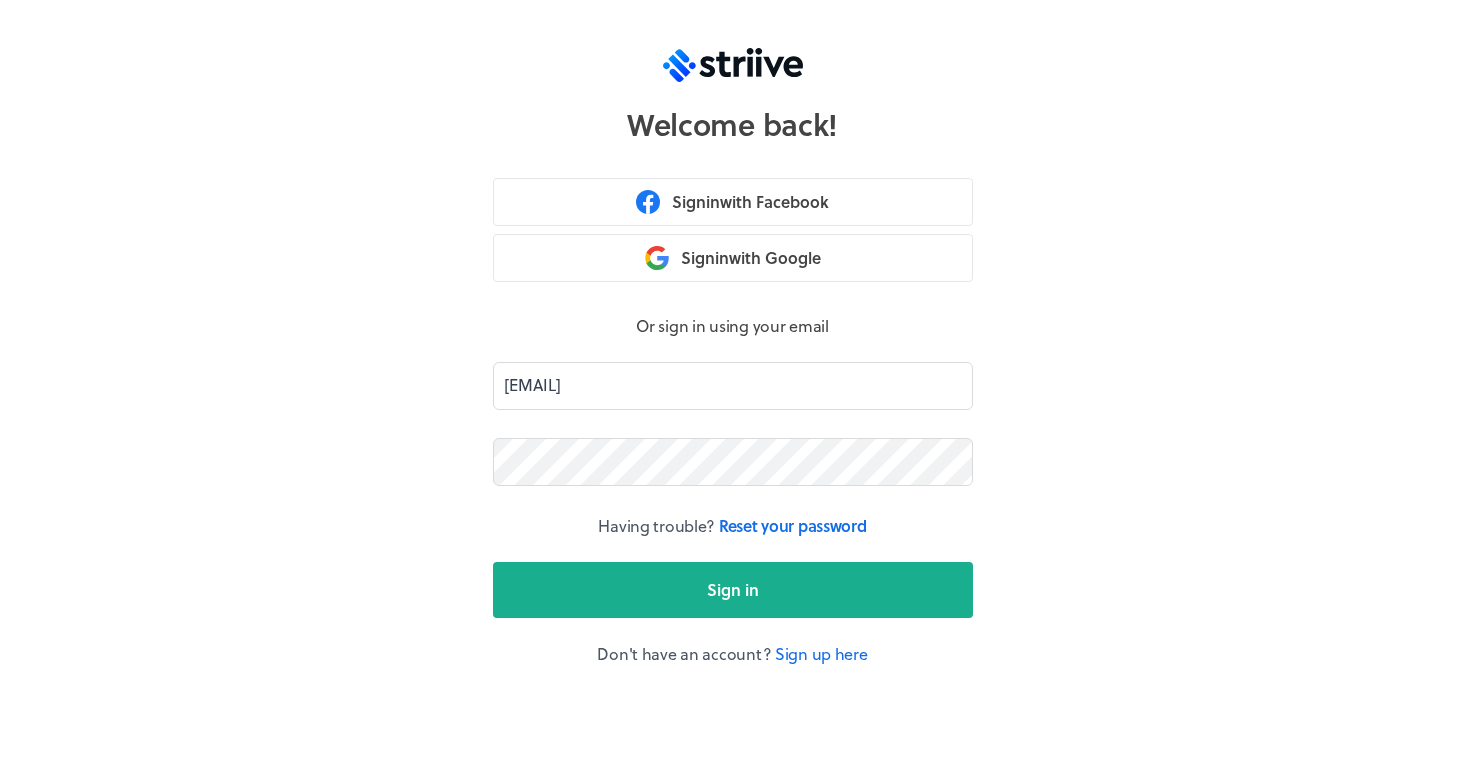 click on "Sign in" at bounding box center (733, 590) 